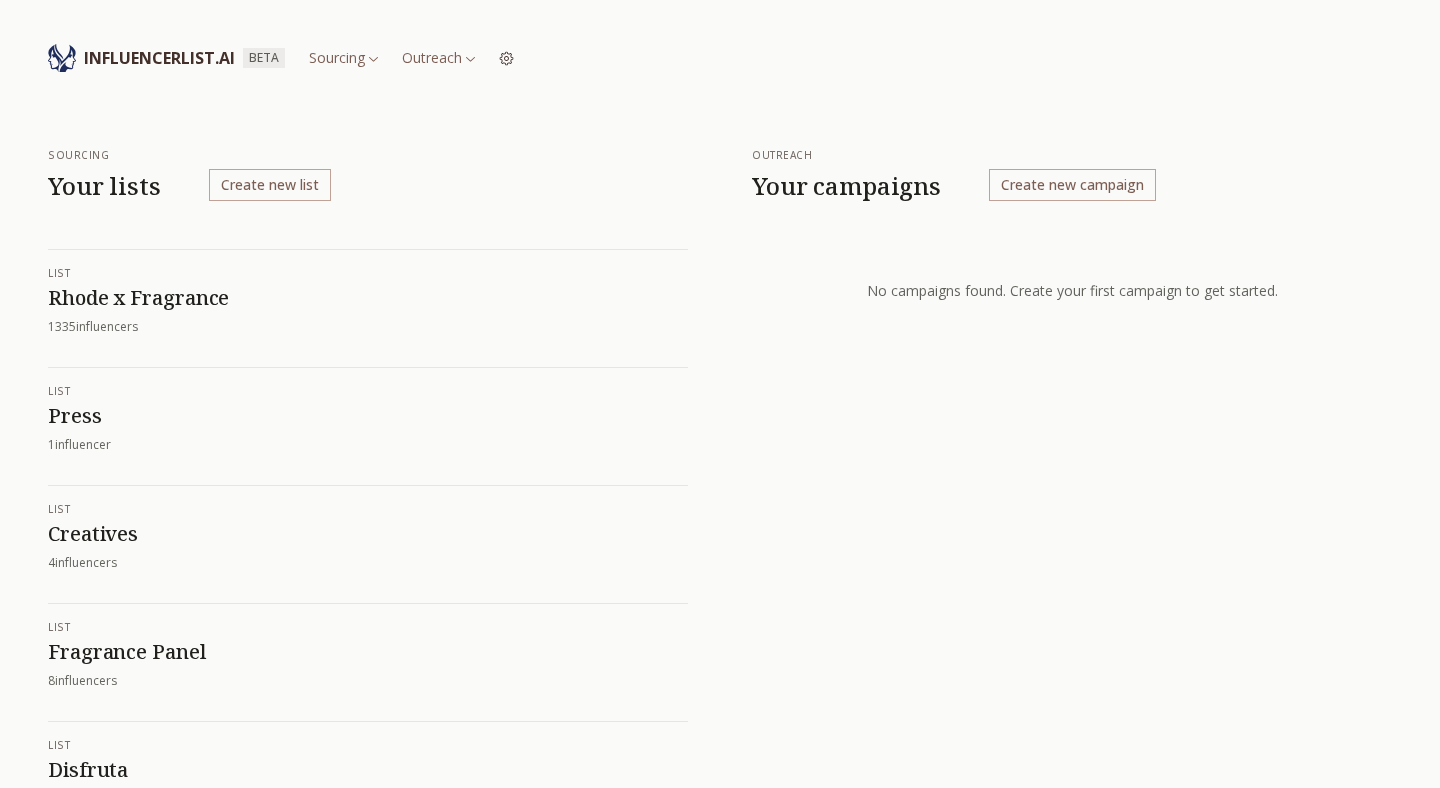 scroll, scrollTop: 0, scrollLeft: 0, axis: both 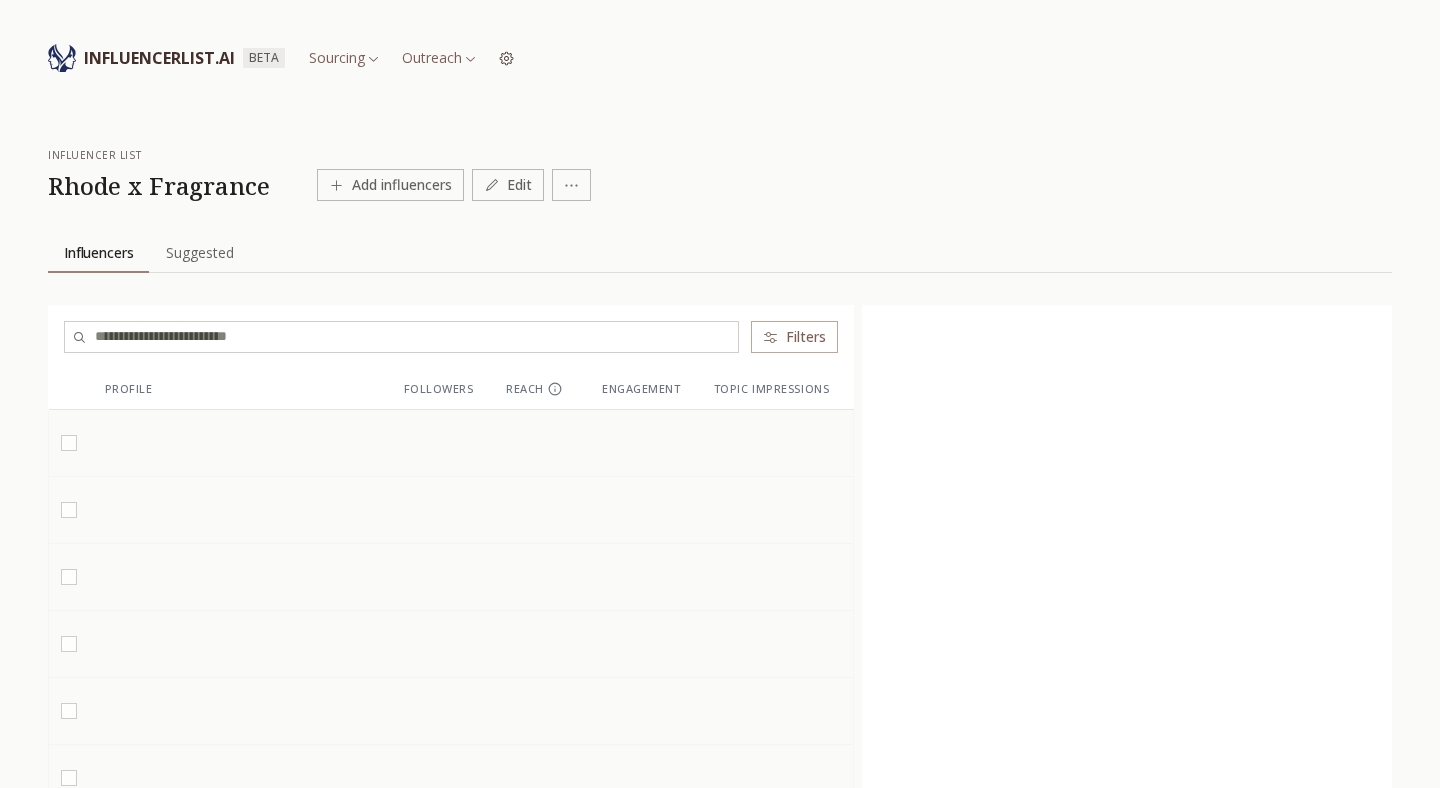 click on "Influencers Influencers Suggested Suggested" at bounding box center (720, 269) 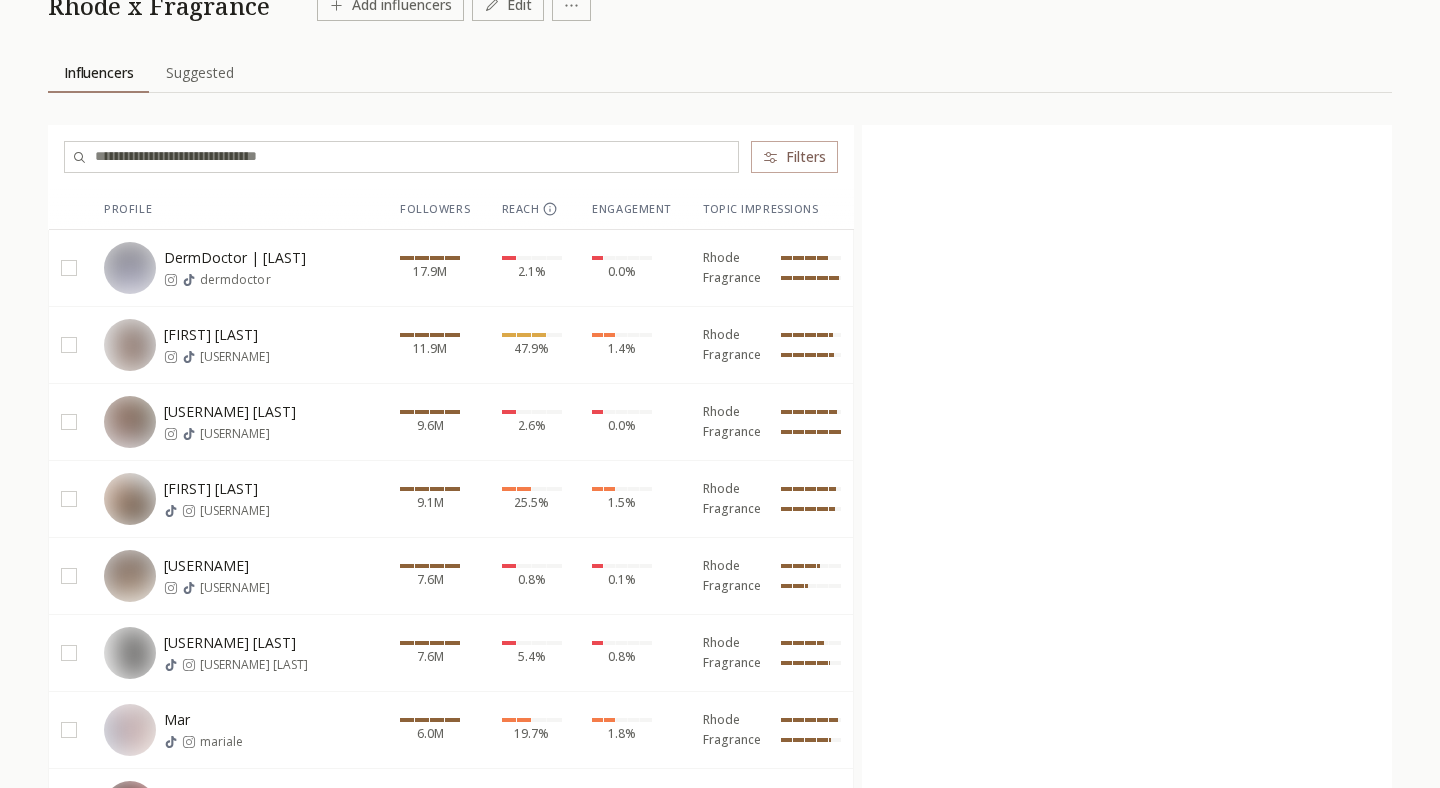 scroll, scrollTop: 181, scrollLeft: 0, axis: vertical 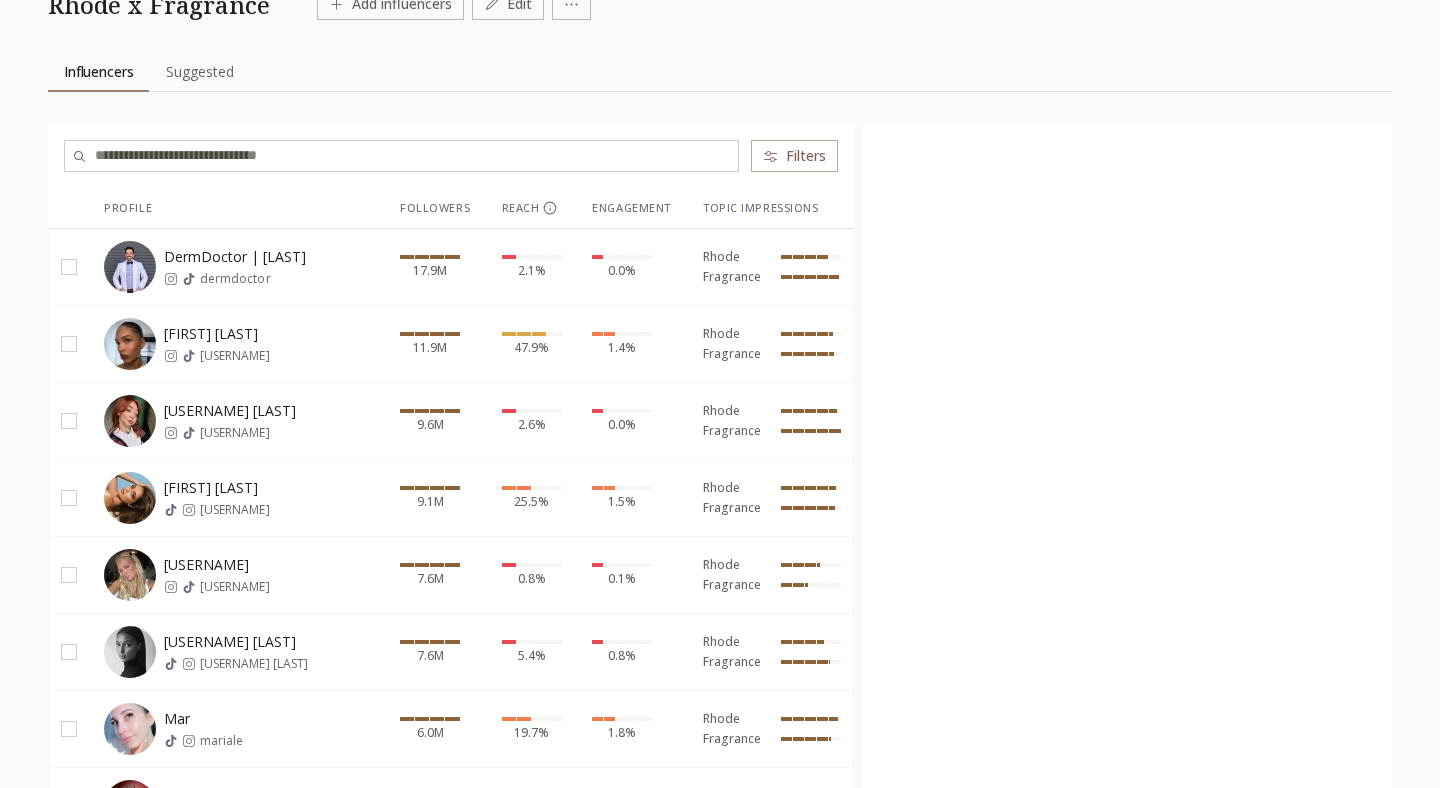 click on "1.4%" at bounding box center [635, 343] 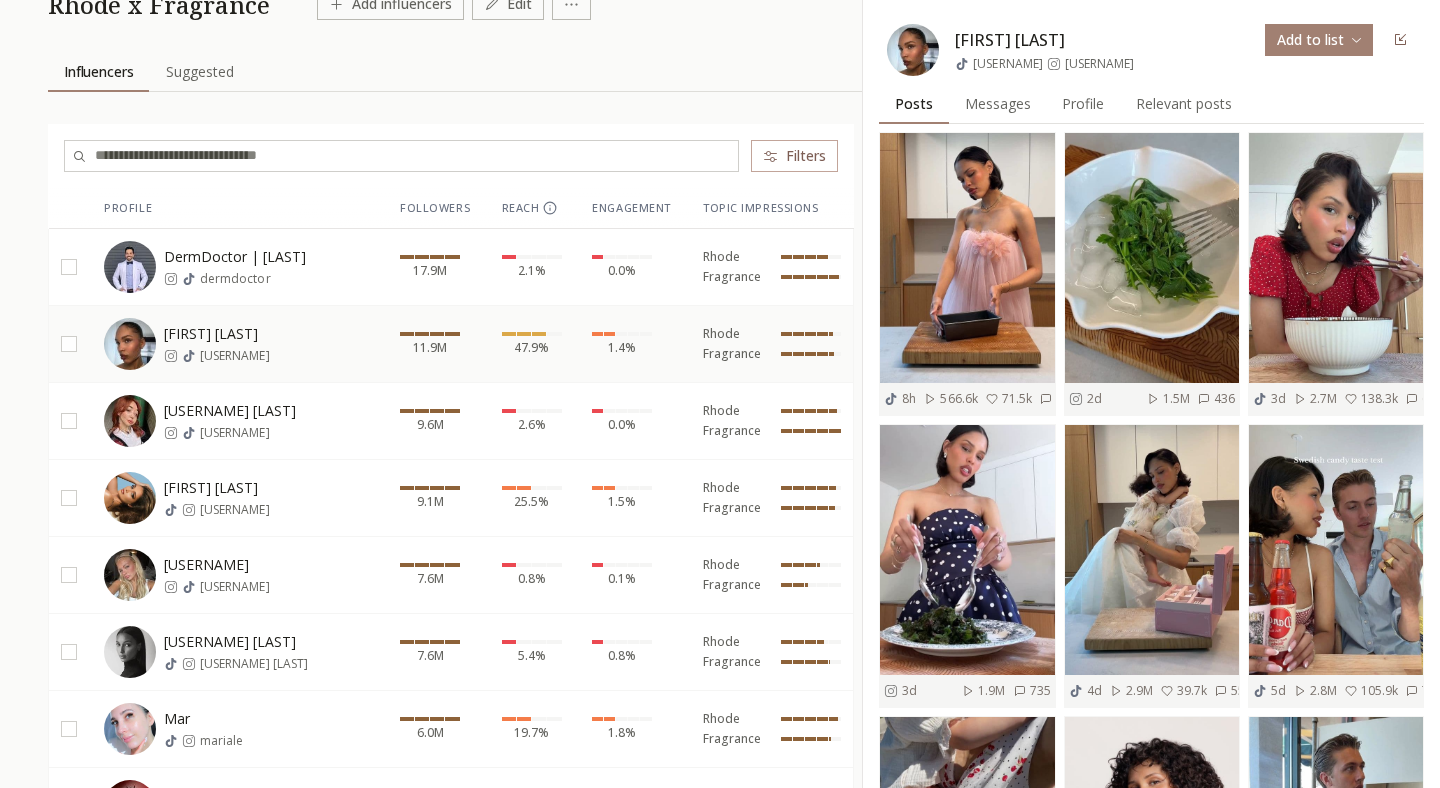 click on "Relevant posts" at bounding box center (1184, 104) 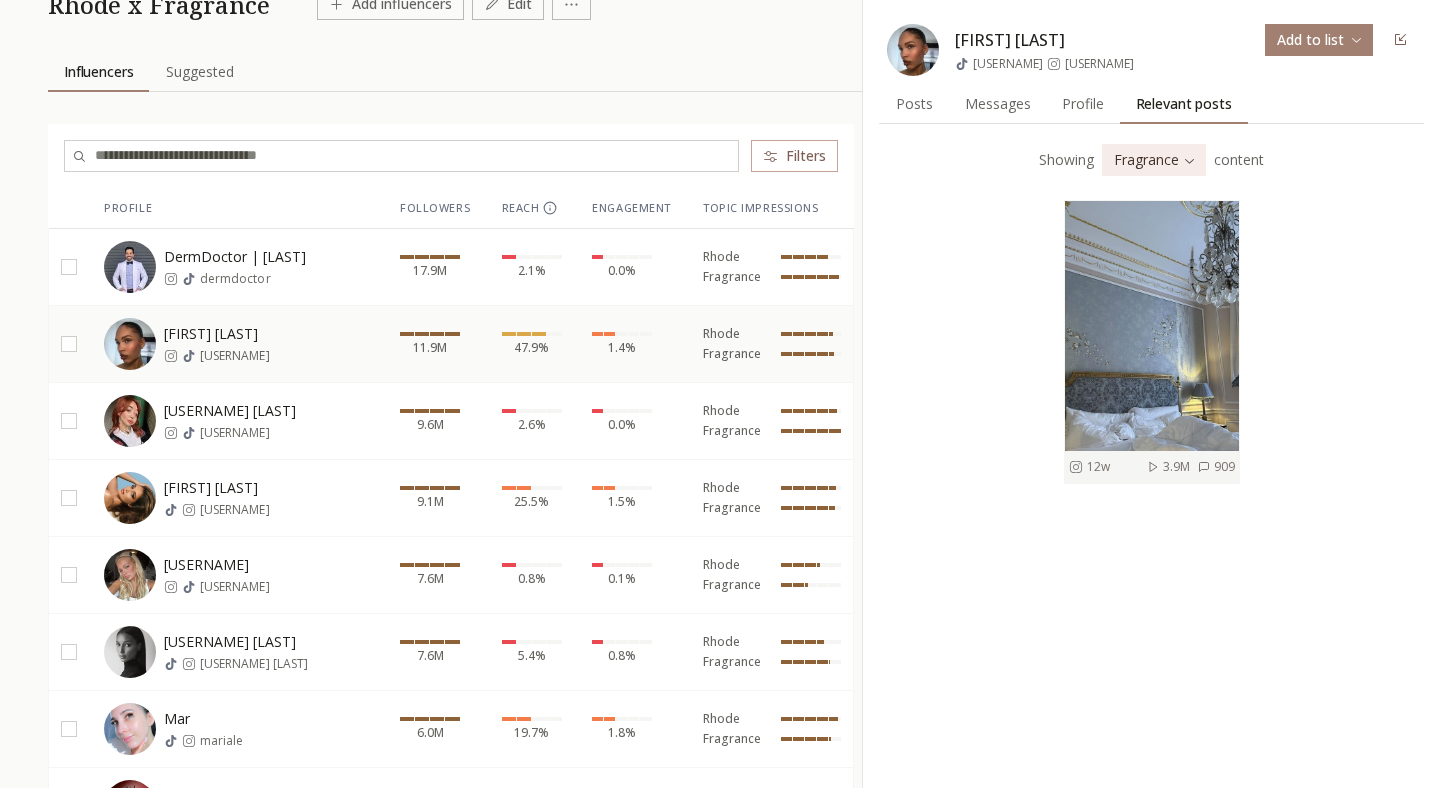 click on "Fragrance" at bounding box center (732, 431) 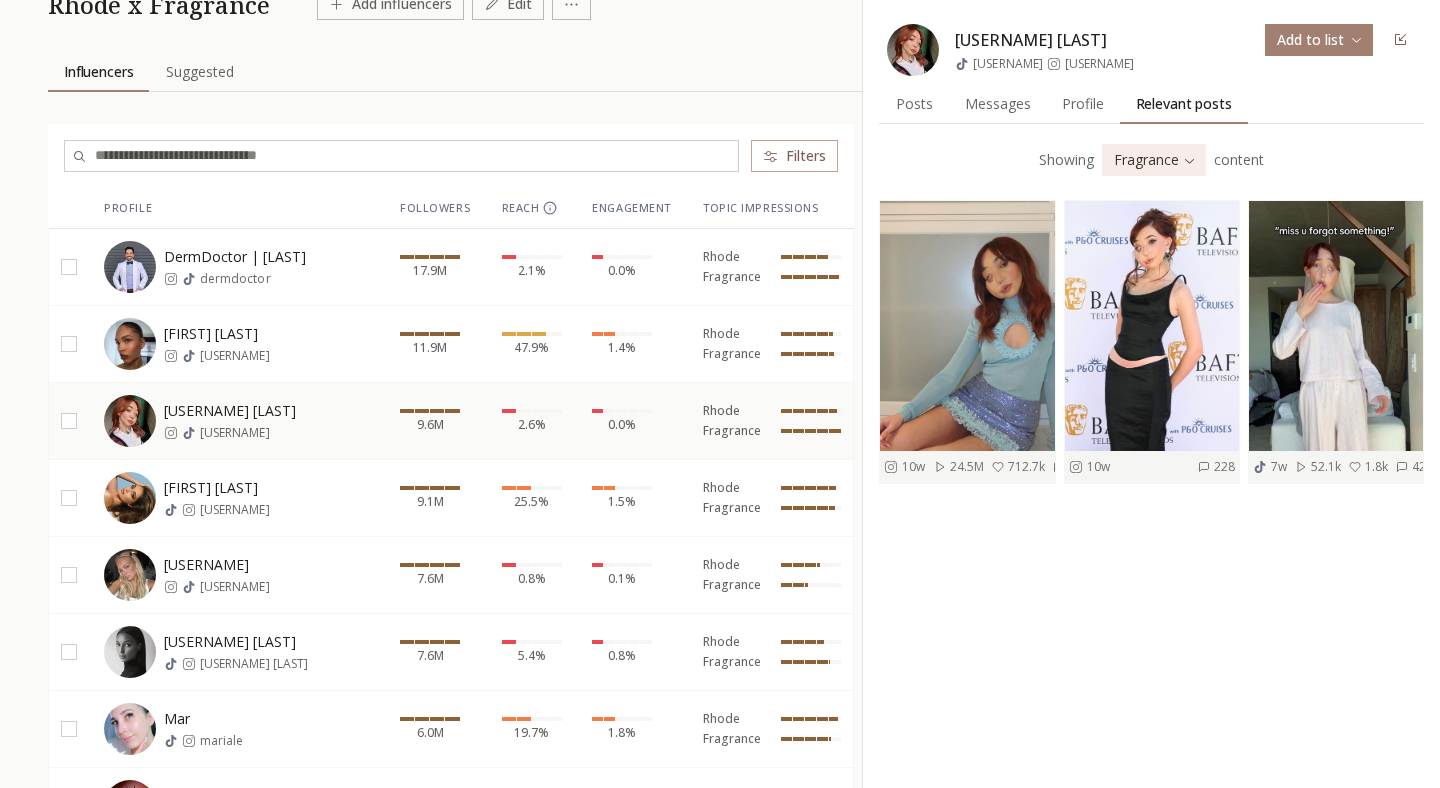 scroll, scrollTop: 210, scrollLeft: 0, axis: vertical 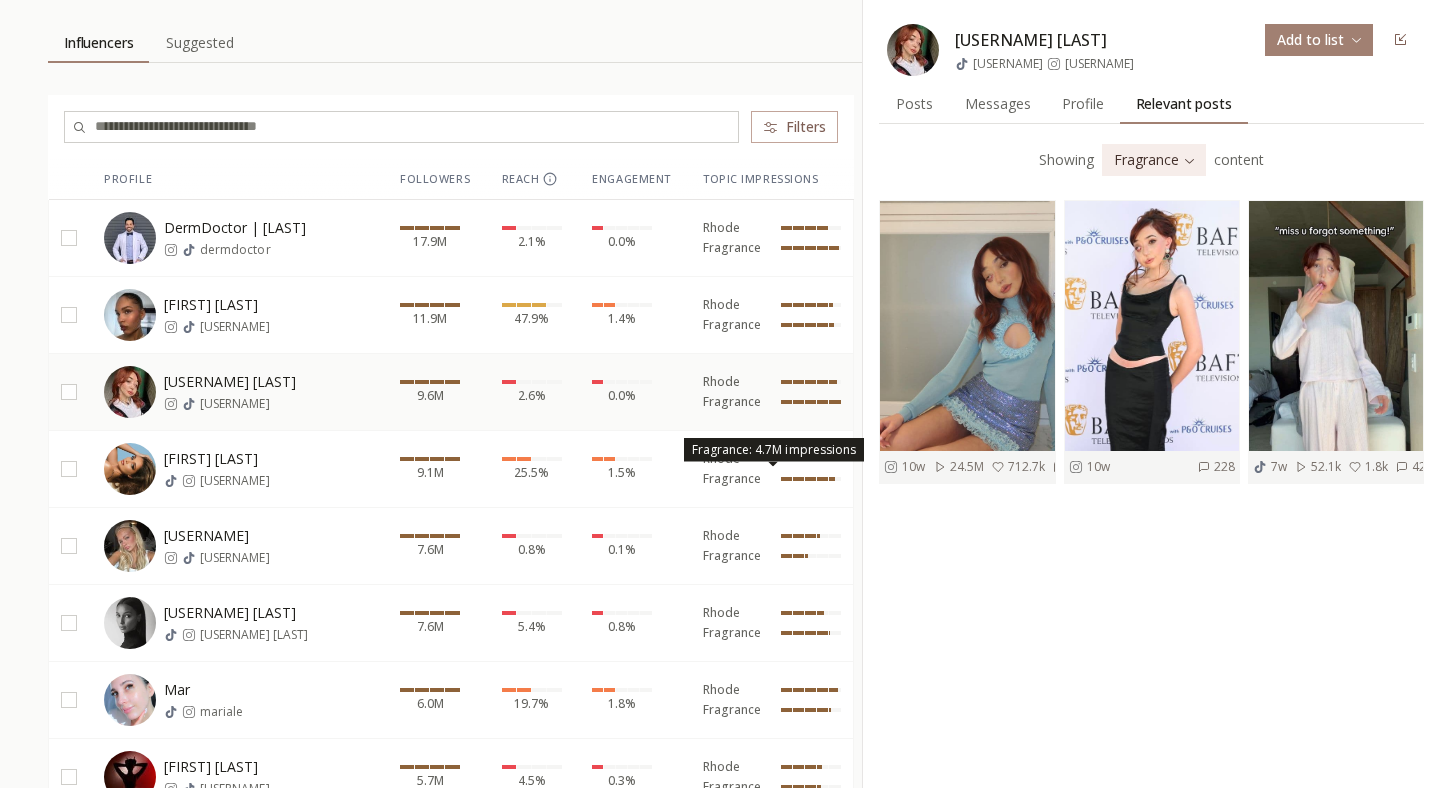 click on "Fragrance" at bounding box center (732, 479) 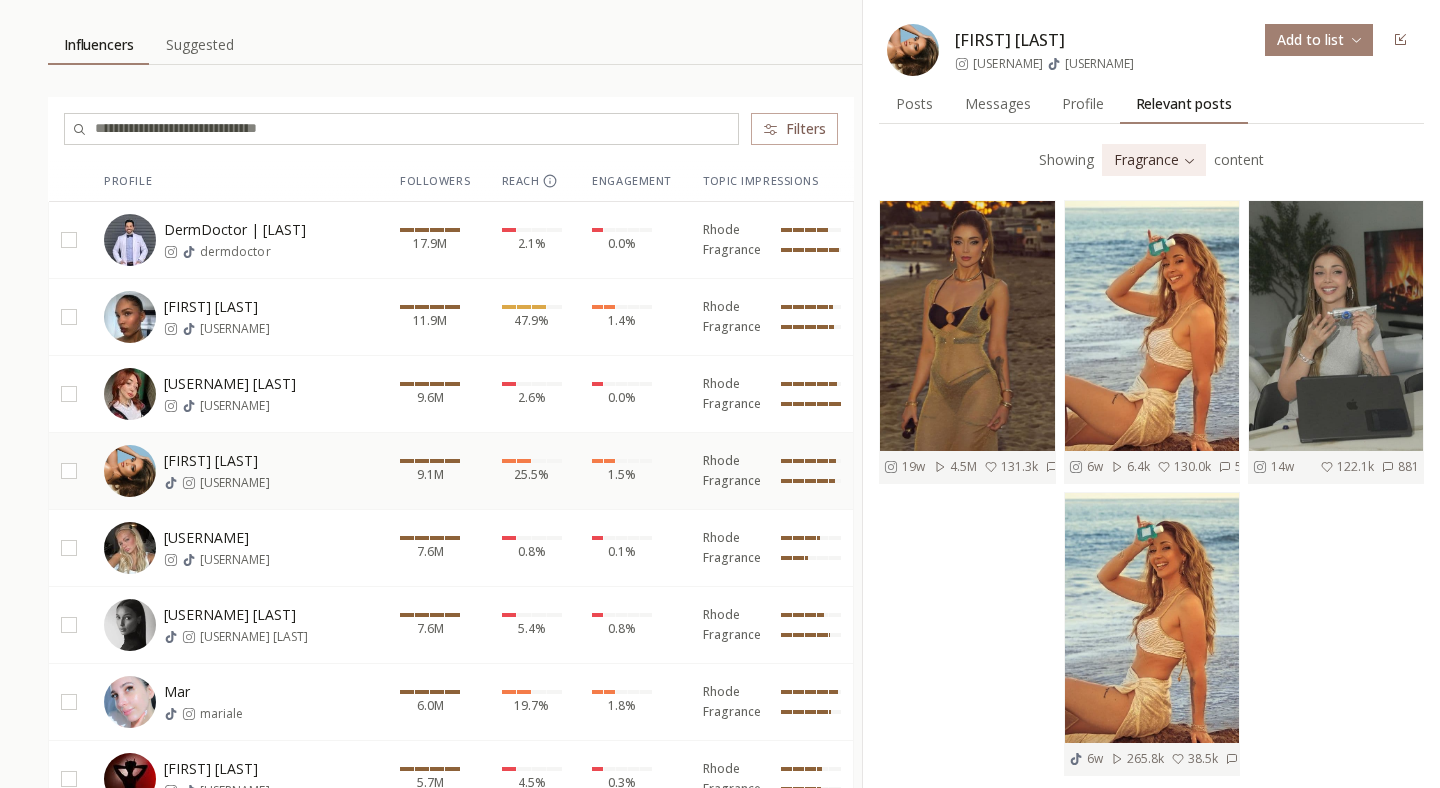 scroll, scrollTop: 202, scrollLeft: 0, axis: vertical 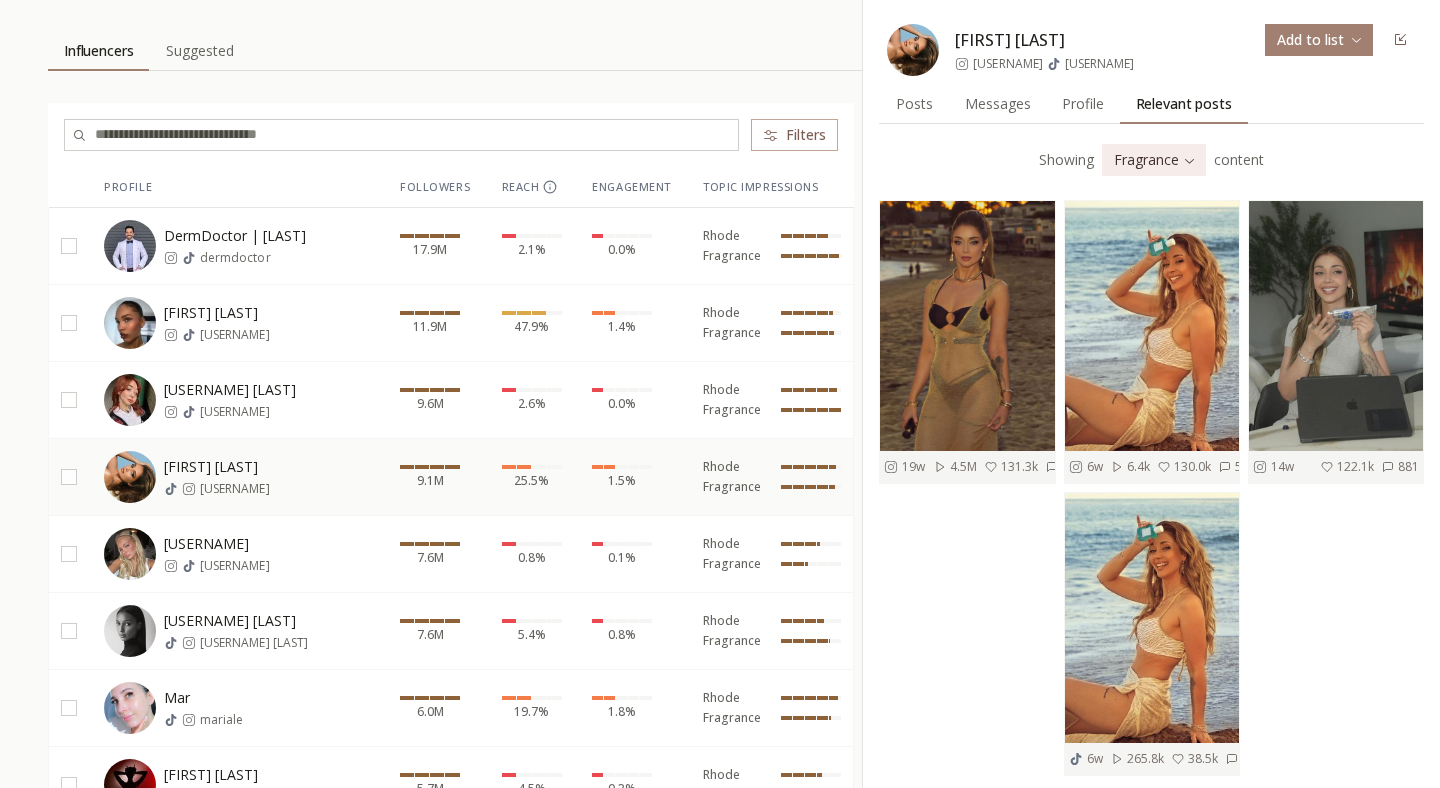 click on "INFLUENCERLIST.AI BETA Sourcing Outreach influencer list Rhode x Fragrance Add influencers Edit Influencers Influencers Suggested Suggested Filters Profile Followers Reach Engagement Topic Impressions DermDoctor | [LAST] [LAST] [NUM] [PERCENT] [PERCENT] Rhode Fragrance [FIRST] [LAST] [USERNAME] [NUM] [PERCENT] [PERCENT] Rhode Fragrance [USERNAME] [USERNAME] [NUM] [PERCENT] [PERCENT] Rhode Fragrance [FIRST] [LAST] [USERNAME] [NUM] [PERCENT] [PERCENT] Rhode Fragrance [USERNAME] [USERNAME] [NUM] [PERCENT] [PERCENT] Rhode Fragrance [FIRST] [LAST] [USERNAME] [NUM] [PERCENT] [PERCENT] Rhode Fragrance [USERNAME] [USERNAME] [NUM] [PERCENT] [PERCENT] Rhode Fragrance [USERNAME] [USERNAME] [NUM] [PERCENT] [PERCENT] Rhode Fragrance [USERNAME] [USERNAME] [NUM] [PERCENT] [PERCENT] Rhode Fragrance [USERNAME] [USERNAME] [NUM] [PERCENT] [PERCENT] Rhode Fragrance [USERNAME] [USERNAME] [NUM] [PERCENT] [PERCENT] Rhode Fragrance [USERNAME] [USERNAME] [NUM] [PERCENT] [PERCENT] Rhode Fragrance [USERNAME] [USERNAME] [NUM] [PERCENT] [PERCENT] Rhode Fragrance [USERNAME] [USERNAME] [NUM] [PERCENT] [PERCENT] Rhode Fragrance [USERNAME] [USERNAME] [NUM] [PERCENT] [PERCENT] Rhode Fragrance" at bounding box center [720, 44979] 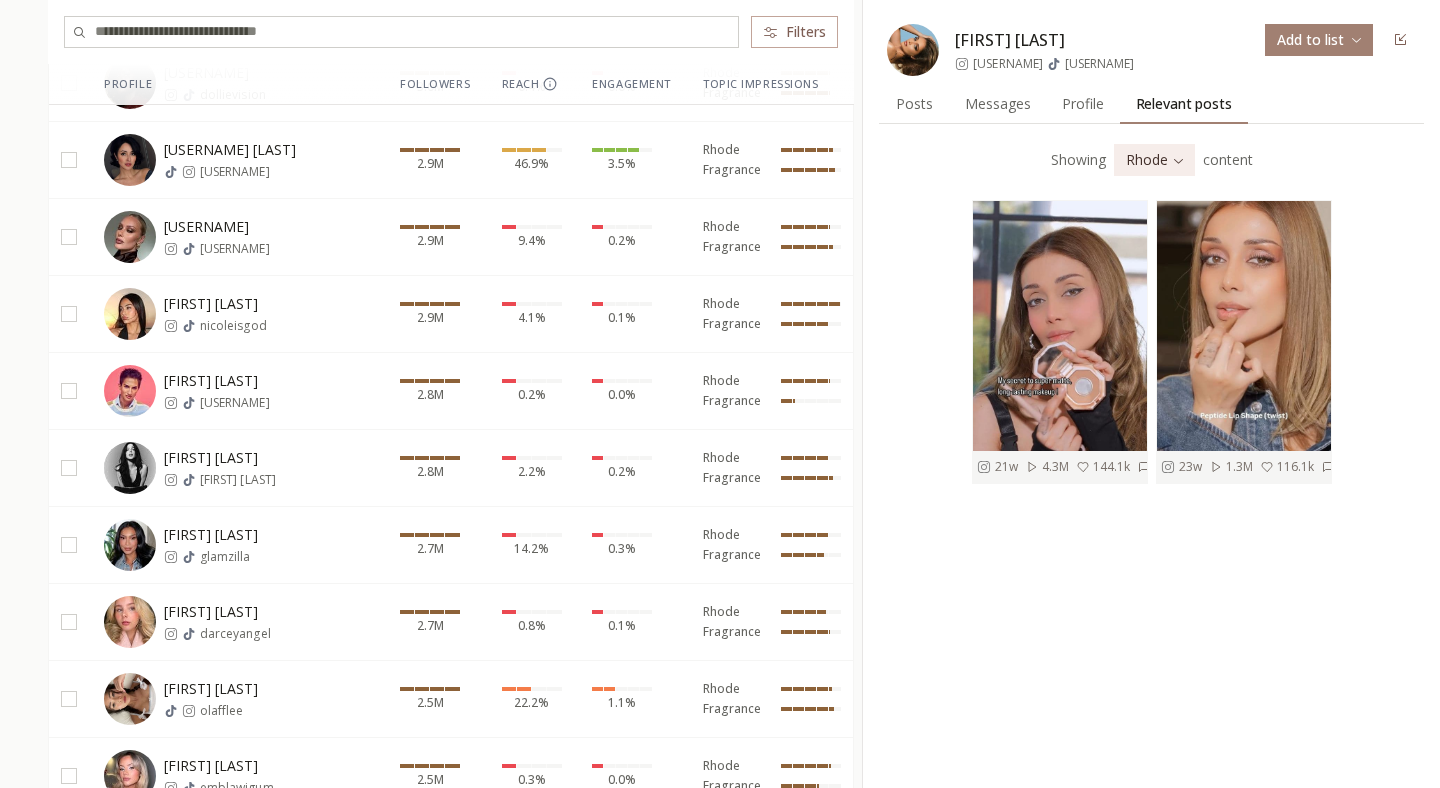 scroll, scrollTop: 0, scrollLeft: 0, axis: both 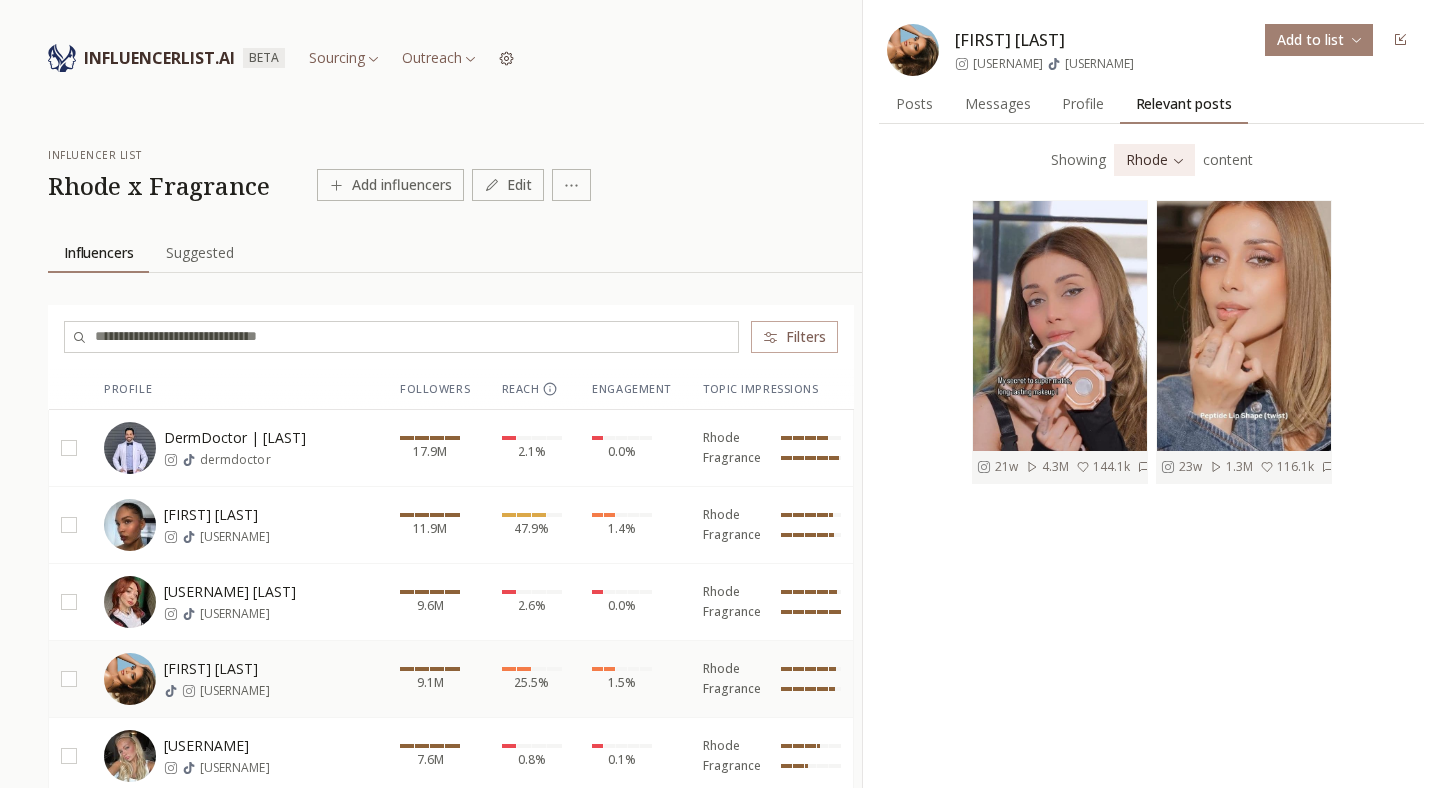 click on "INFLUENCERLIST.AI BETA Sourcing Outreach influencer list Rhode x Fragrance Add influencers Edit Influencers Influencers Suggested Suggested Filters Profile Followers Reach Engagement Topic Impressions DermDoctor | [LAST] [LAST] [NUM] [PERCENT] [PERCENT] Rhode Fragrance [FIRST] [LAST] [USERNAME] [NUM] [PERCENT] [PERCENT] Rhode Fragrance [USERNAME] [USERNAME] [NUM] [PERCENT] [PERCENT] Rhode Fragrance [FIRST] [LAST] [USERNAME] [NUM] [PERCENT] [PERCENT] Rhode Fragrance [USERNAME] [USERNAME] [NUM] [PERCENT] [PERCENT] Rhode Fragrance [FIRST] [LAST] [USERNAME] [NUM] [PERCENT] [PERCENT] Rhode Fragrance [USERNAME] [USERNAME] [NUM] [PERCENT] [PERCENT] Rhode Fragrance [USERNAME] [USERNAME] [NUM] [PERCENT] [PERCENT] Rhode Fragrance [USERNAME] [USERNAME] [NUM] [PERCENT] [PERCENT] Rhode Fragrance [USERNAME] [USERNAME] [NUM] [PERCENT] [PERCENT] Rhode Fragrance [USERNAME] [USERNAME] [NUM] [PERCENT] [PERCENT] Rhode Fragrance [USERNAME] [USERNAME] [NUM] [PERCENT] [PERCENT] Rhode Fragrance [USERNAME] [USERNAME] [NUM] [PERCENT] [PERCENT] Rhode Fragrance [USERNAME] [USERNAME] [NUM] [PERCENT] [PERCENT] Rhode Fragrance [USERNAME] [USERNAME] [NUM] [PERCENT] [PERCENT] Rhode Fragrance" at bounding box center [720, 45166] 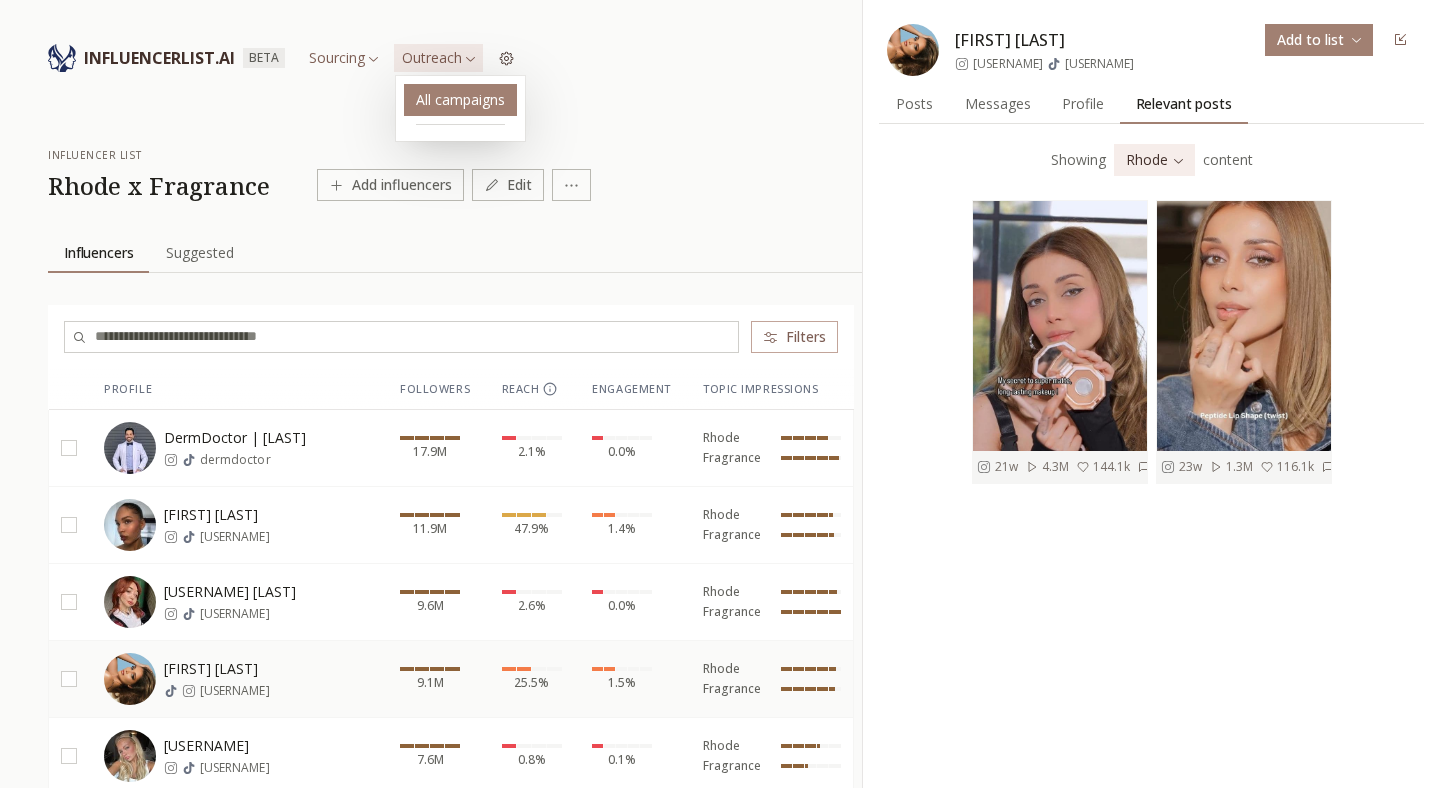 click on "All campaigns" at bounding box center (460, 100) 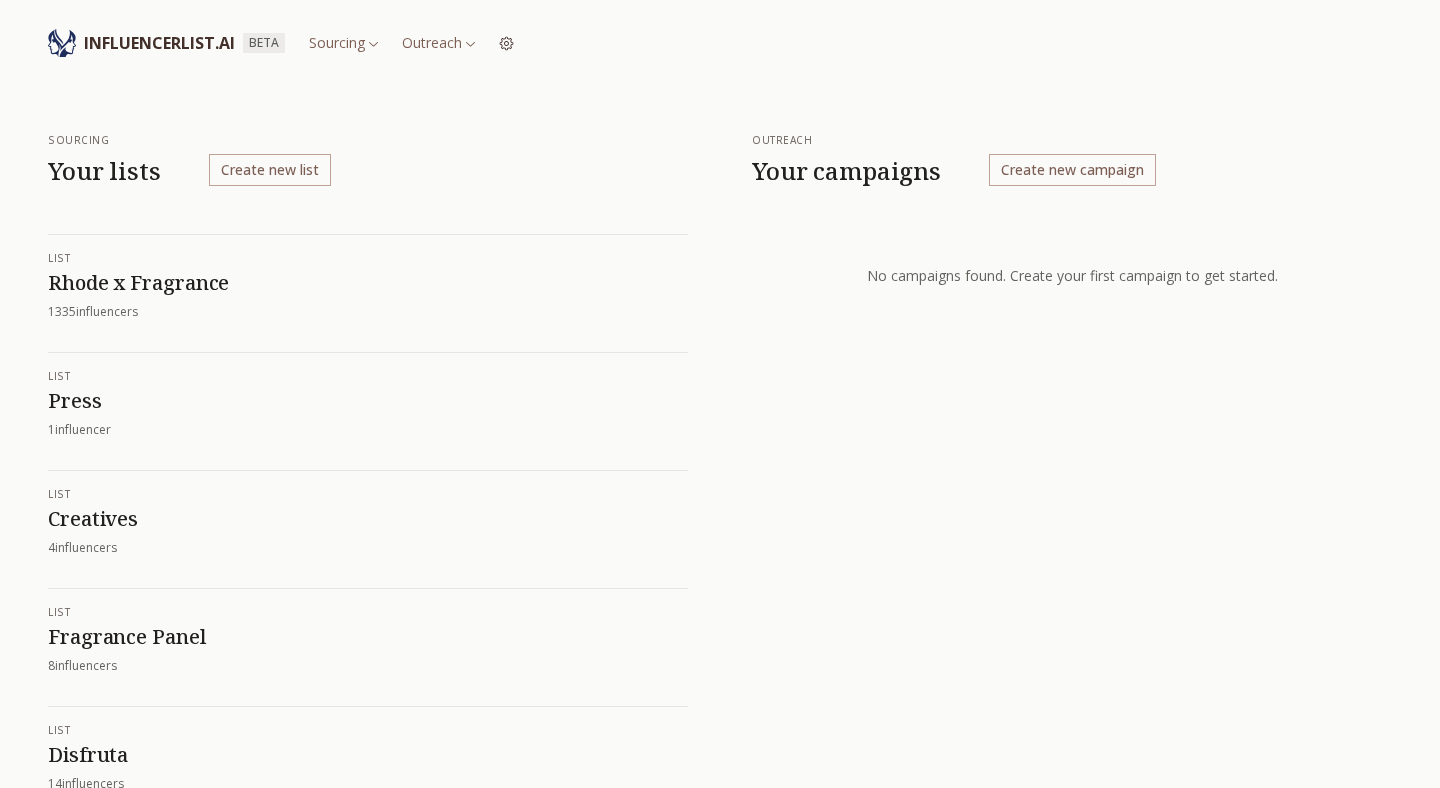 scroll, scrollTop: 0, scrollLeft: 0, axis: both 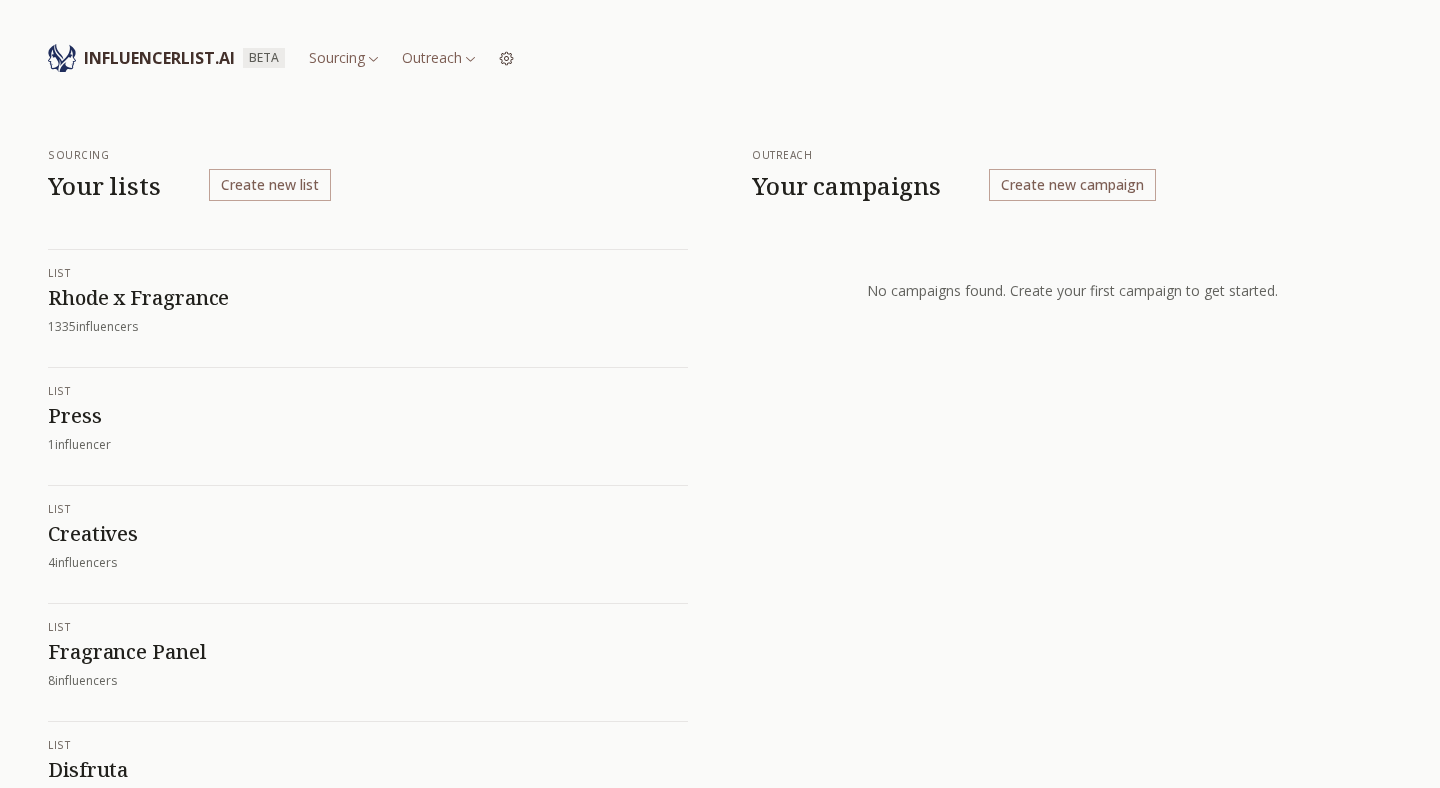 click on "list Rhode x Fragrance 1335  influencer s" at bounding box center (368, 300) 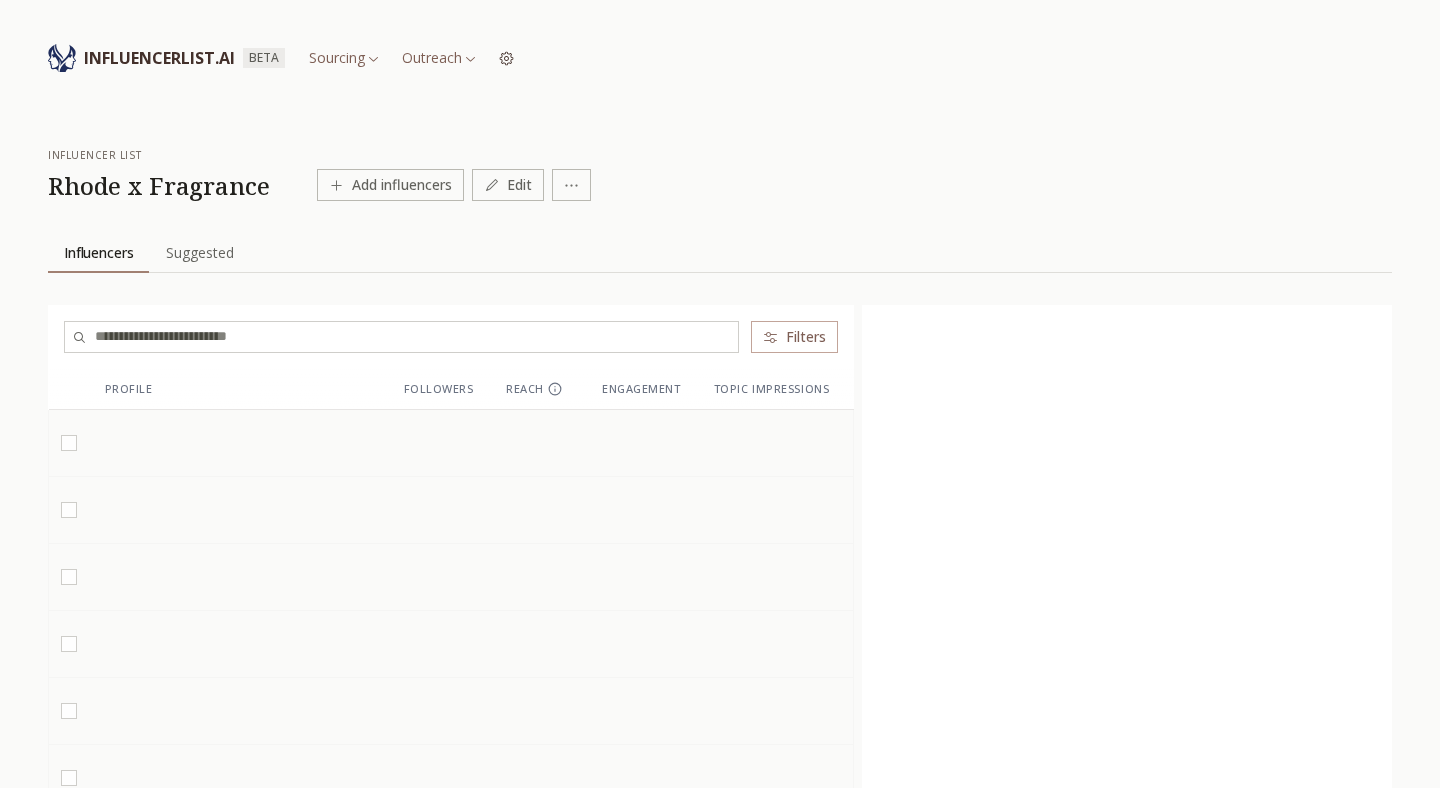 click on "Influencers Influencers Suggested Suggested" at bounding box center (720, 269) 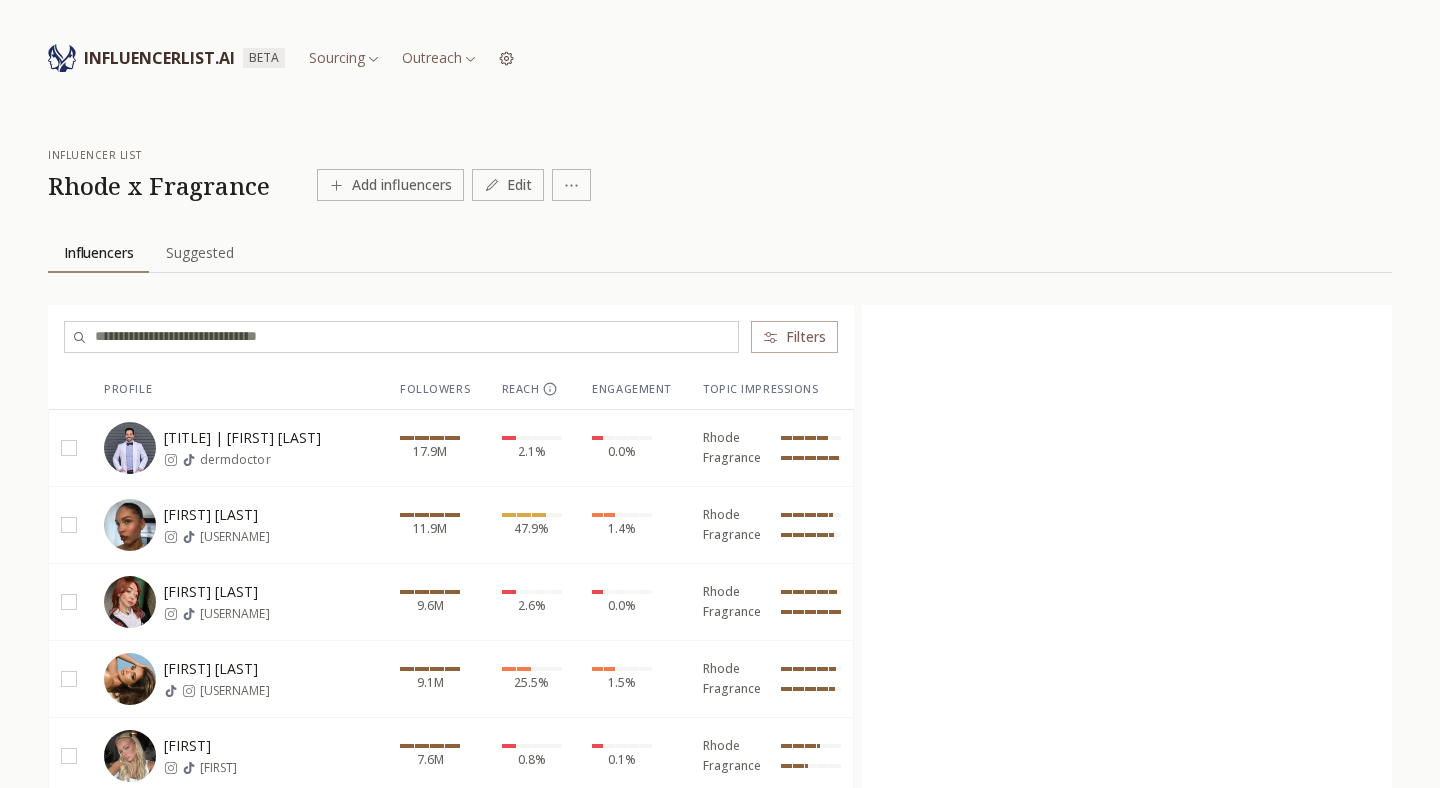 click on "dermdoctor" at bounding box center (260, 460) 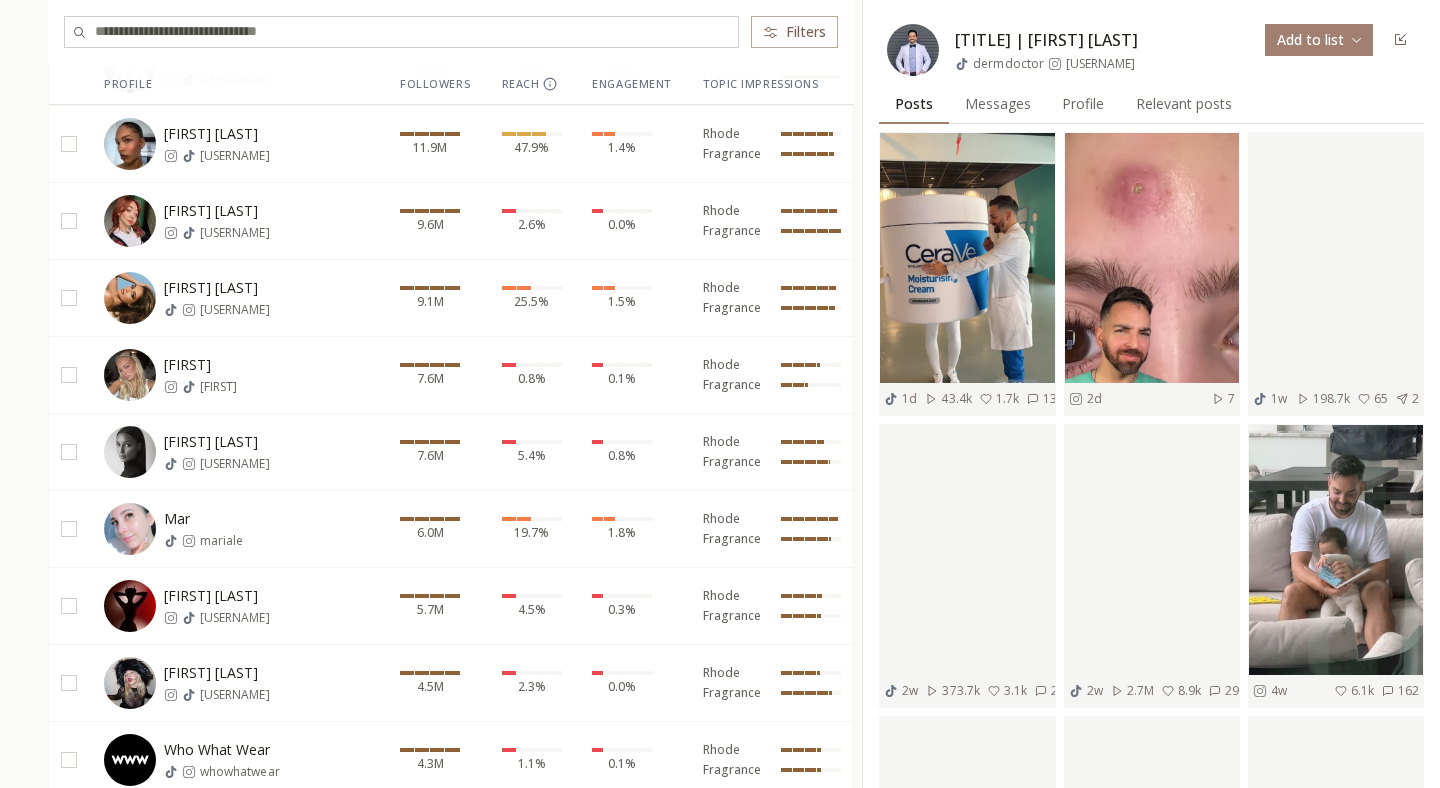 scroll, scrollTop: 660, scrollLeft: 0, axis: vertical 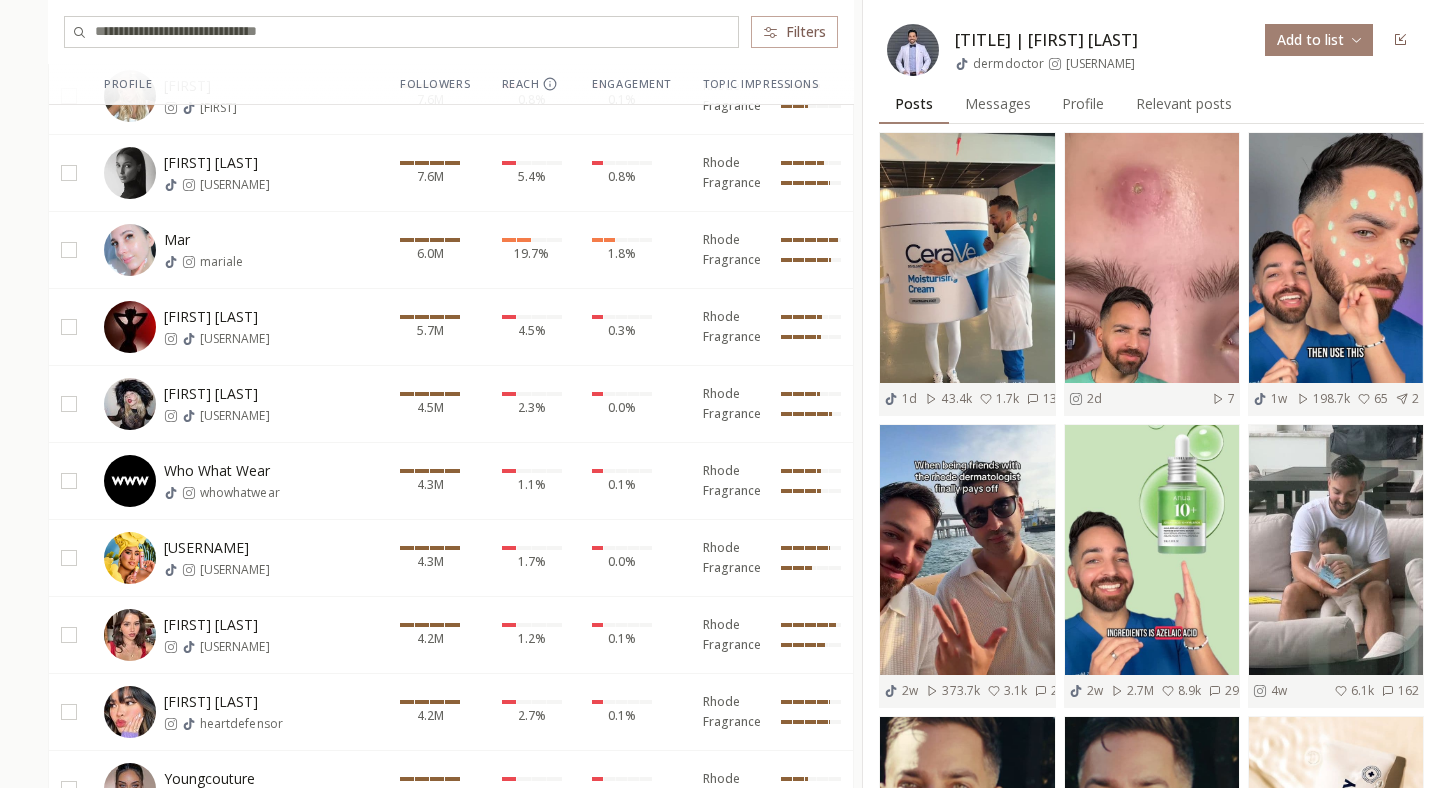 click on "4.3M" at bounding box center [430, 558] 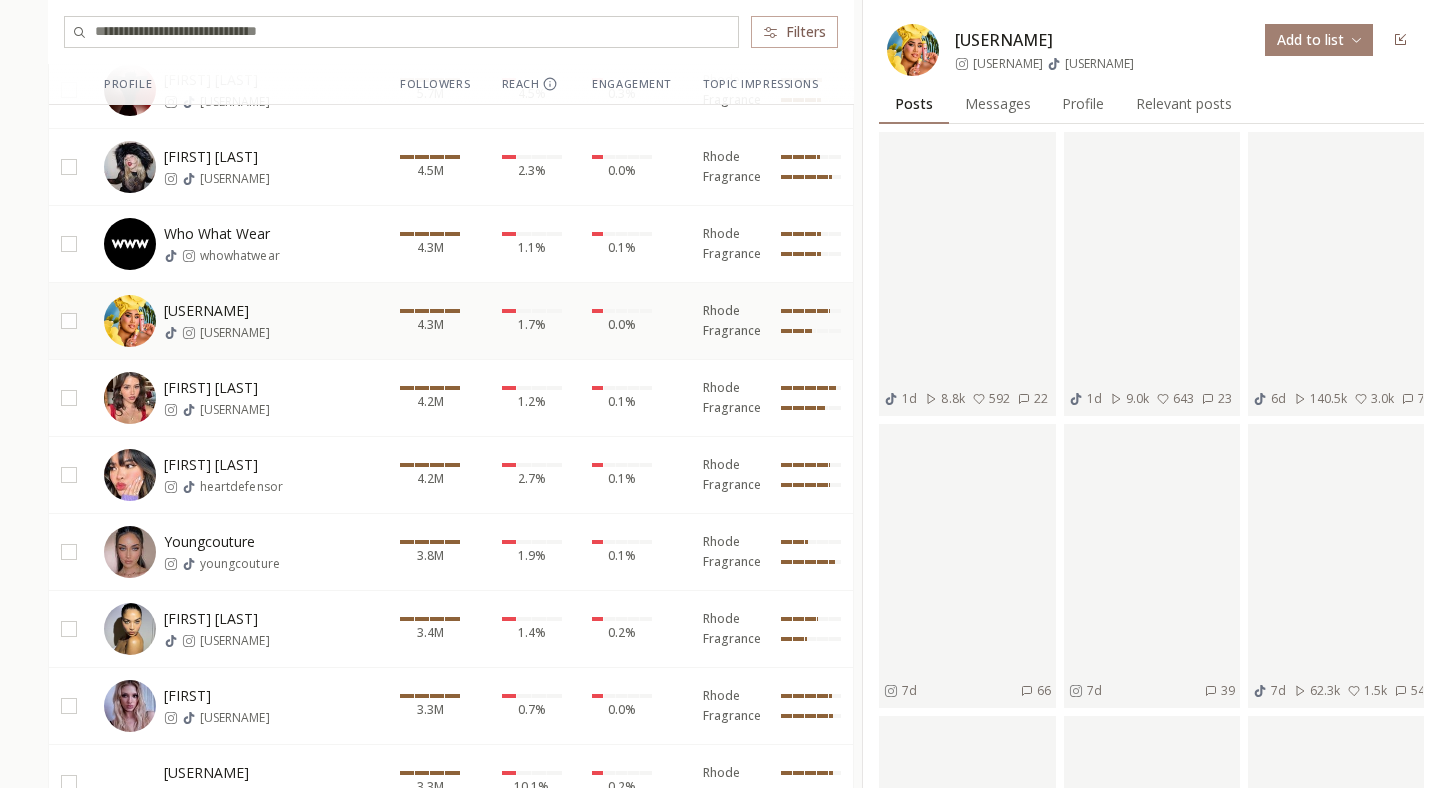 scroll, scrollTop: 899, scrollLeft: 0, axis: vertical 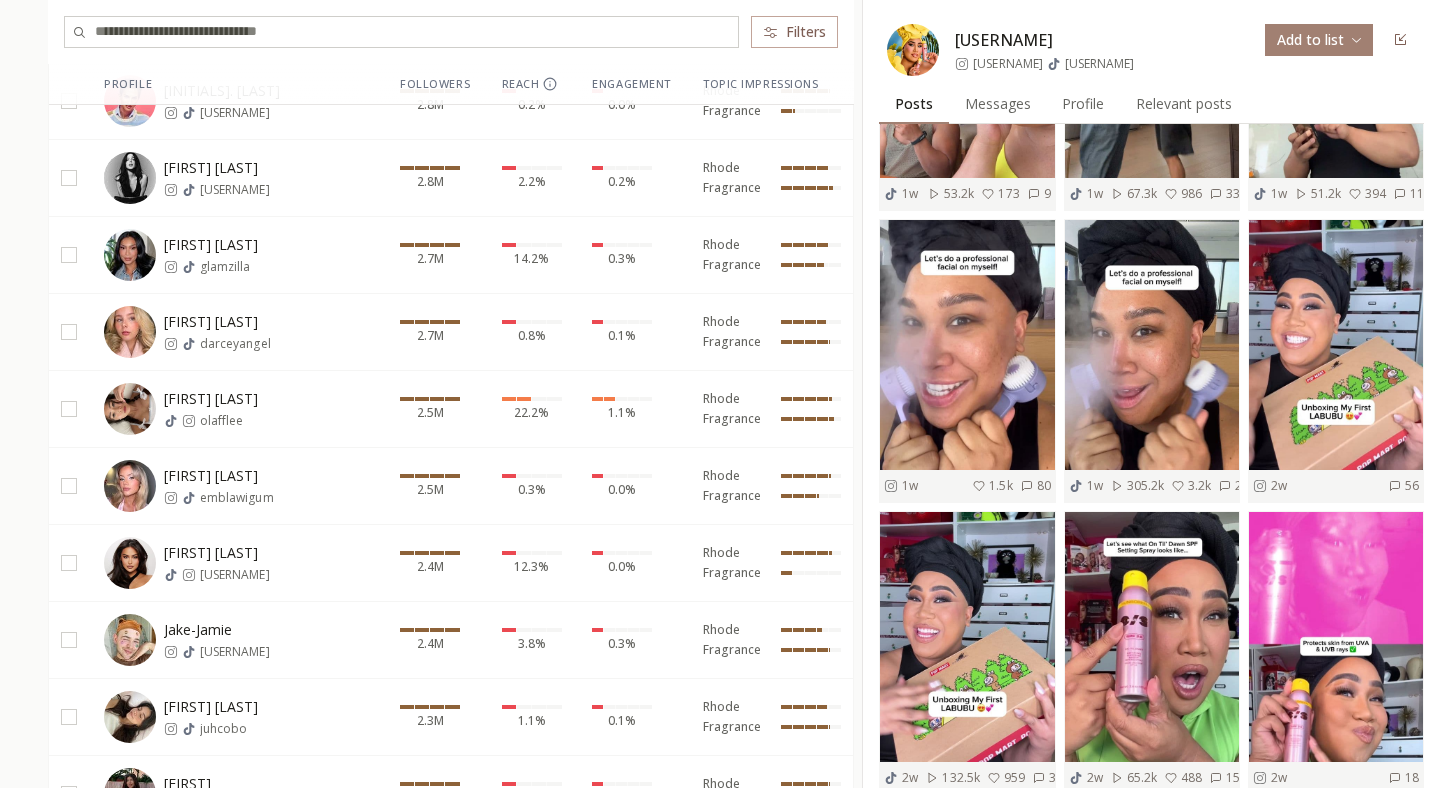click on "0.0%" at bounding box center [635, 562] 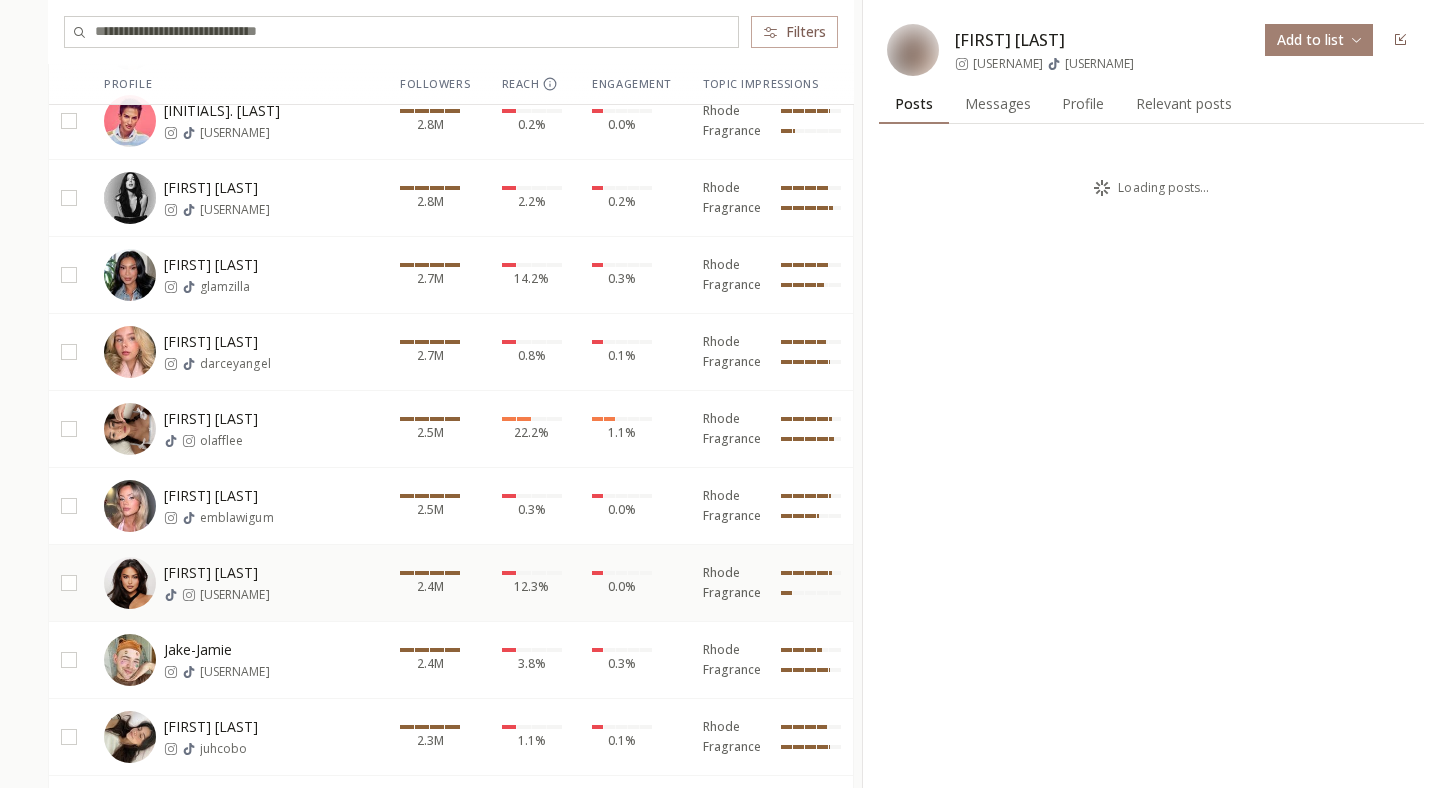 scroll, scrollTop: 0, scrollLeft: 0, axis: both 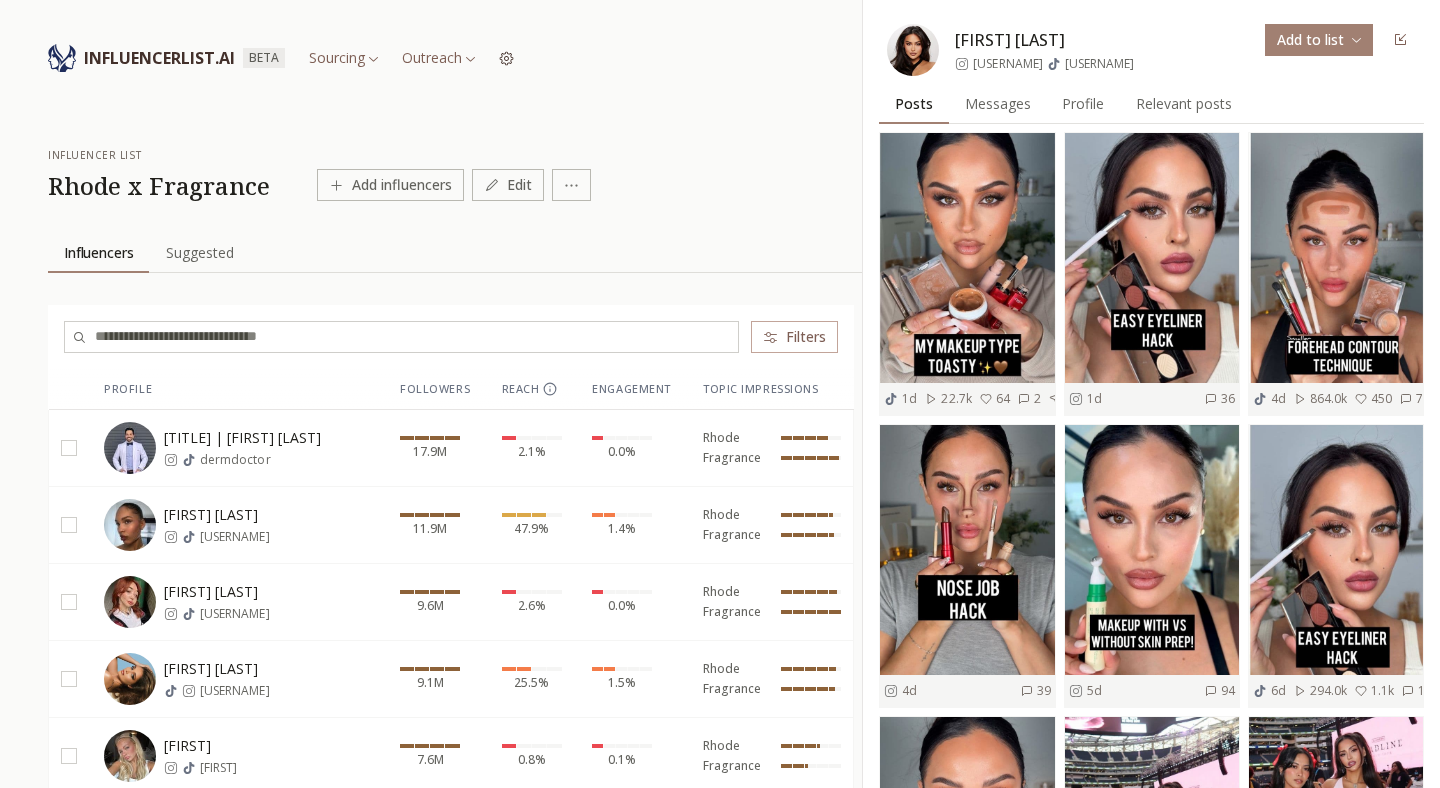 click on "INFLUENCERLIST.AI BETA Sourcing Outreach influencer list Rhode x Fragrance Add influencers Edit Influencers Influencers Suggested Suggested Filters Profile Followers Reach Engagement Topic Impressions DermDoctor | [LAST] [LAST] [NUM] [PERCENT] [PERCENT] Rhode Fragrance [FIRST] [LAST] [USERNAME] [NUM] [PERCENT] [PERCENT] Rhode Fragrance [USERNAME] [USERNAME] [NUM] [PERCENT] [PERCENT] Rhode Fragrance [FIRST] [LAST] [USERNAME] [NUM] [PERCENT] [PERCENT] Rhode Fragrance [USERNAME] [USERNAME] [NUM] [PERCENT] [PERCENT] Rhode Fragrance [FIRST] [LAST] [USERNAME] [NUM] [PERCENT] [PERCENT] Rhode Fragrance [USERNAME] [USERNAME] [NUM] [PERCENT] [PERCENT] Rhode Fragrance [USERNAME] [USERNAME] [NUM] [PERCENT] [PERCENT] Rhode Fragrance [USERNAME] [USERNAME] [NUM] [PERCENT] [PERCENT] Rhode Fragrance [USERNAME] [USERNAME] [NUM] [PERCENT] [PERCENT] Rhode Fragrance [USERNAME] [USERNAME] [NUM] [PERCENT] [PERCENT] Rhode Fragrance [USERNAME] [USERNAME] [NUM] [PERCENT] [PERCENT] Rhode Fragrance [USERNAME] [USERNAME] [NUM] [PERCENT] [PERCENT] Rhode Fragrance [USERNAME] [USERNAME] [NUM] [PERCENT] [PERCENT] Rhode Fragrance [USERNAME] [USERNAME] [NUM] [PERCENT] [PERCENT] Rhode Fragrance" at bounding box center [720, 45166] 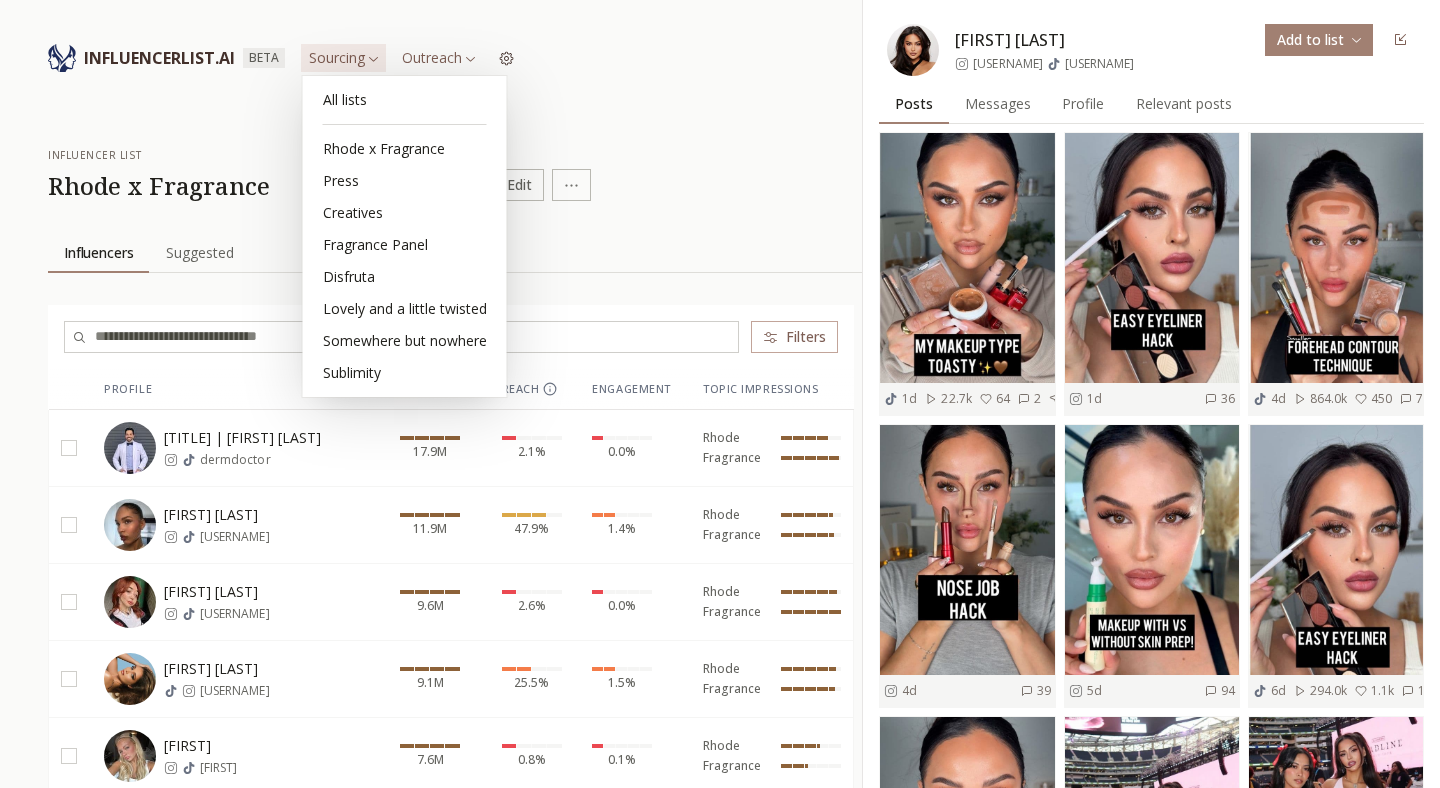 click on "INFLUENCERLIST.AI BETA Sourcing Outreach influencer list Rhode x Fragrance Add influencers Edit Influencers Influencers Suggested Suggested Filters Profile Followers Reach Engagement Topic Impressions DermDoctor | [LAST] [LAST] [NUM] [PERCENT] [PERCENT] Rhode Fragrance [FIRST] [LAST] [USERNAME] [NUM] [PERCENT] [PERCENT] Rhode Fragrance [USERNAME] [USERNAME] [NUM] [PERCENT] [PERCENT] Rhode Fragrance [FIRST] [LAST] [USERNAME] [NUM] [PERCENT] [PERCENT] Rhode Fragrance [USERNAME] [USERNAME] [NUM] [PERCENT] [PERCENT] Rhode Fragrance [FIRST] [LAST] [USERNAME] [NUM] [PERCENT] [PERCENT] Rhode Fragrance [USERNAME] [USERNAME] [NUM] [PERCENT] [PERCENT] Rhode Fragrance [USERNAME] [USERNAME] [NUM] [PERCENT] [PERCENT] Rhode Fragrance [USERNAME] [USERNAME] [NUM] [PERCENT] [PERCENT] Rhode Fragrance [USERNAME] [USERNAME] [NUM] [PERCENT] [PERCENT] Rhode Fragrance [USERNAME] [USERNAME] [NUM] [PERCENT] [PERCENT] Rhode Fragrance [USERNAME] [USERNAME] [NUM] [PERCENT] [PERCENT] Rhode Fragrance [USERNAME] [USERNAME] [NUM] [PERCENT] [PERCENT] Rhode Fragrance [USERNAME] [USERNAME] [NUM] [PERCENT] [PERCENT] Rhode Fragrance [USERNAME] [USERNAME] [NUM] [PERCENT] [PERCENT] Rhode Fragrance" at bounding box center (720, 45166) 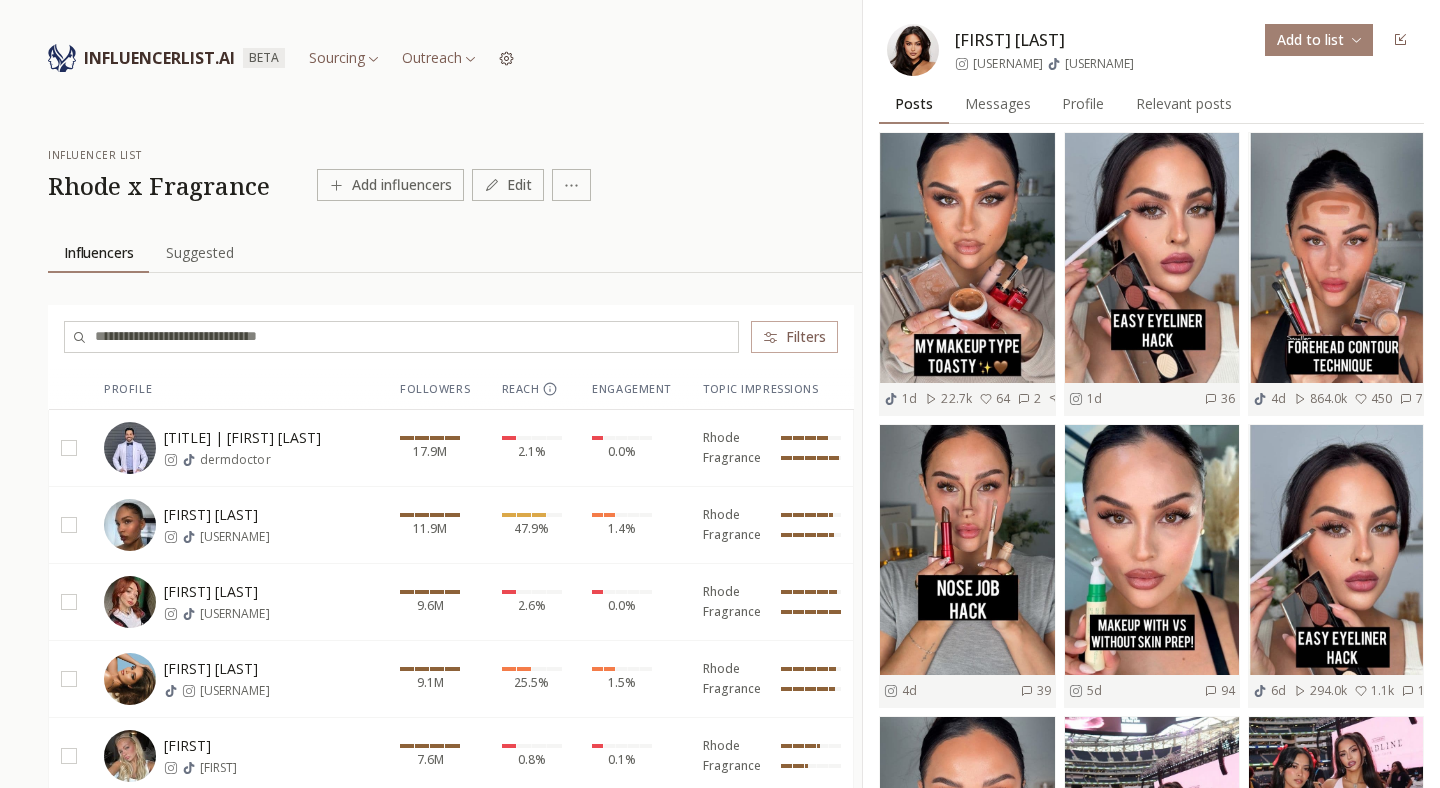 click on "INFLUENCERLIST.AI BETA Sourcing Outreach influencer list Rhode x Fragrance Add influencers Edit Influencers Influencers Suggested Suggested Filters Profile Followers Reach Engagement Topic Impressions DermDoctor | [LAST] [LAST] [NUM] [PERCENT] [PERCENT] Rhode Fragrance [FIRST] [LAST] [USERNAME] [NUM] [PERCENT] [PERCENT] Rhode Fragrance [USERNAME] [USERNAME] [NUM] [PERCENT] [PERCENT] Rhode Fragrance [FIRST] [LAST] [USERNAME] [NUM] [PERCENT] [PERCENT] Rhode Fragrance [USERNAME] [USERNAME] [NUM] [PERCENT] [PERCENT] Rhode Fragrance [FIRST] [LAST] [USERNAME] [NUM] [PERCENT] [PERCENT] Rhode Fragrance [USERNAME] [USERNAME] [NUM] [PERCENT] [PERCENT] Rhode Fragrance [USERNAME] [USERNAME] [NUM] [PERCENT] [PERCENT] Rhode Fragrance [USERNAME] [USERNAME] [NUM] [PERCENT] [PERCENT] Rhode Fragrance [USERNAME] [USERNAME] [NUM] [PERCENT] [PERCENT] Rhode Fragrance [USERNAME] [USERNAME] [NUM] [PERCENT] [PERCENT] Rhode Fragrance [USERNAME] [USERNAME] [NUM] [PERCENT] [PERCENT] Rhode Fragrance [USERNAME] [USERNAME] [NUM] [PERCENT] [PERCENT] Rhode Fragrance [USERNAME] [USERNAME] [NUM] [PERCENT] [PERCENT] Rhode Fragrance [USERNAME] [USERNAME] [NUM] [PERCENT] [PERCENT] Rhode Fragrance" at bounding box center (720, 45166) 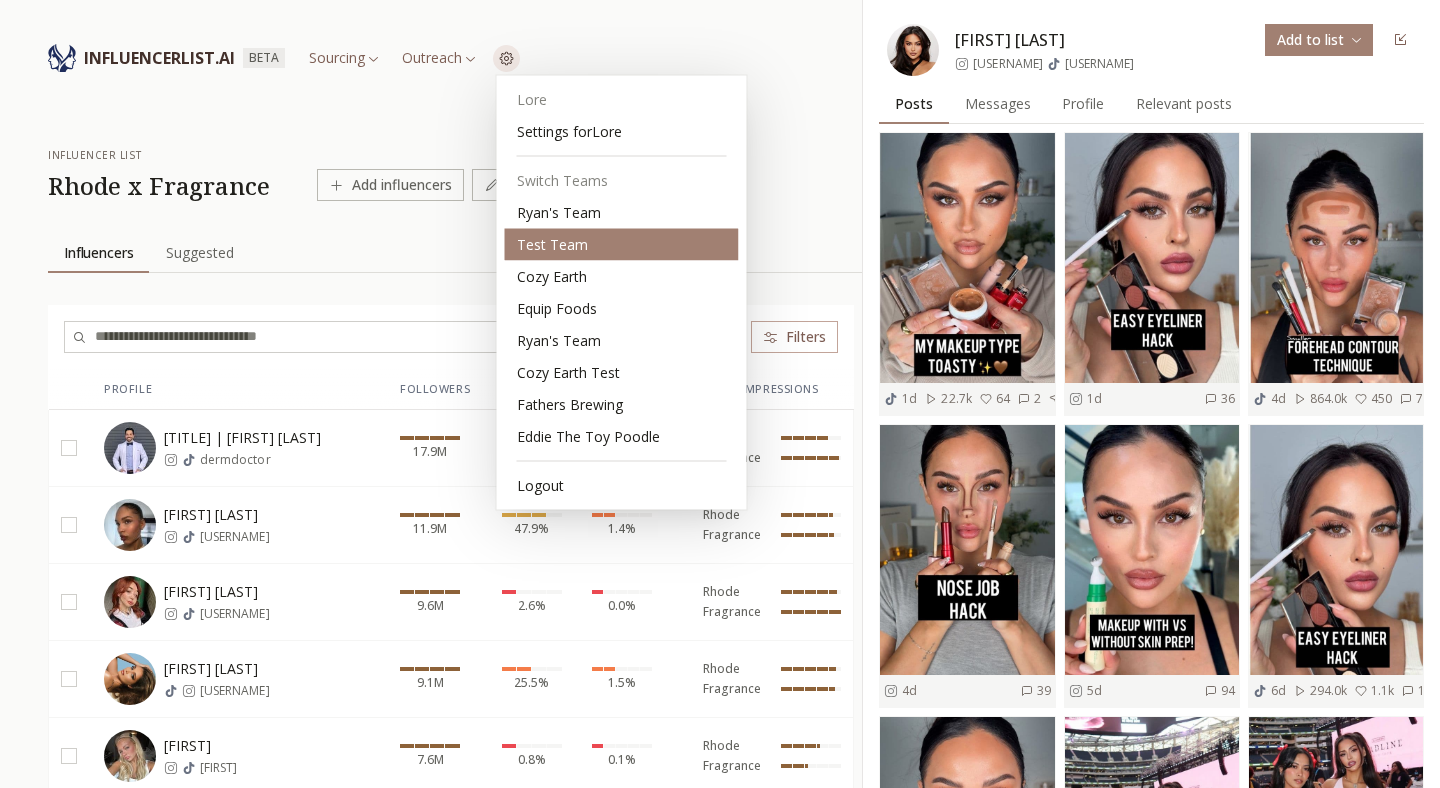 click on "Test Team" at bounding box center (622, 245) 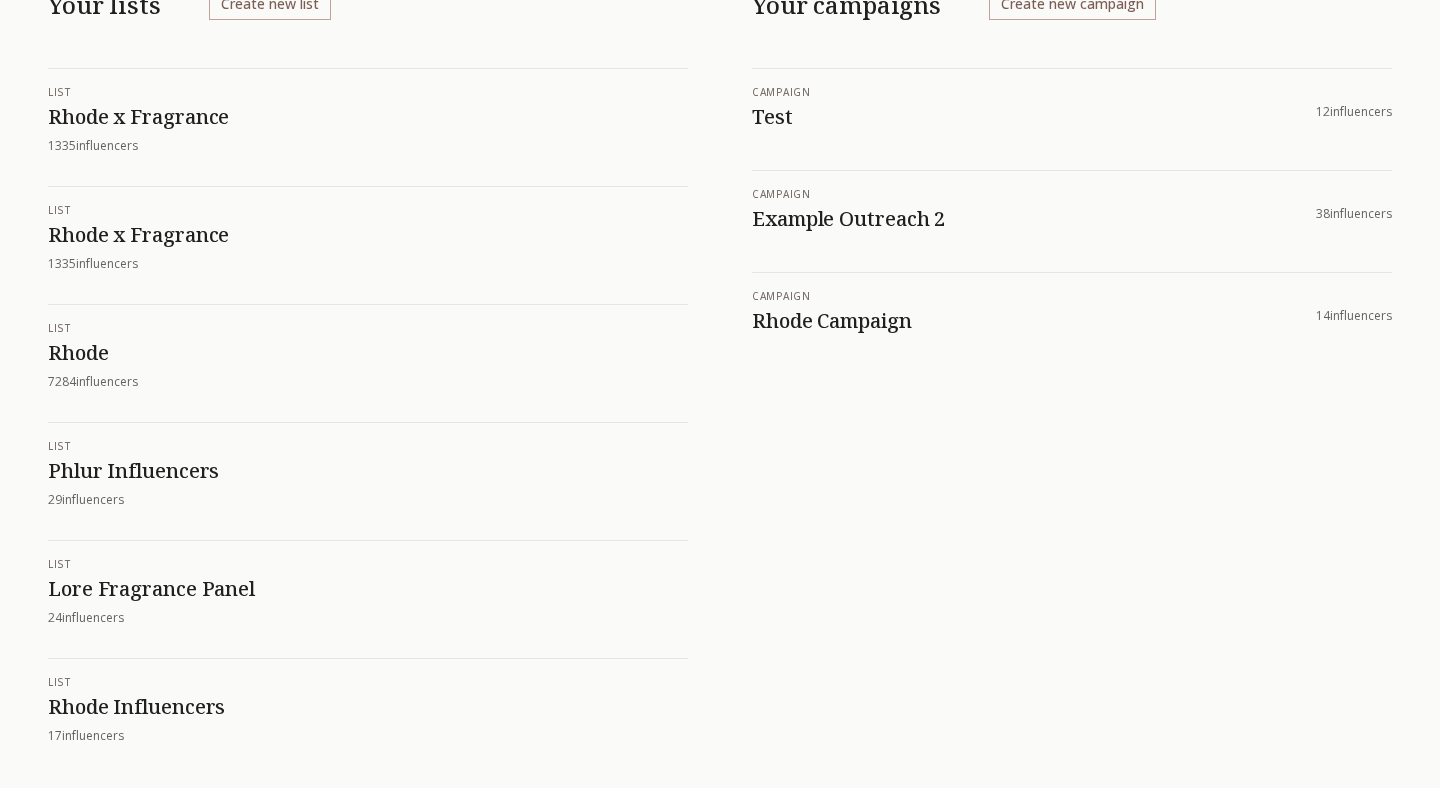 scroll, scrollTop: 217, scrollLeft: 0, axis: vertical 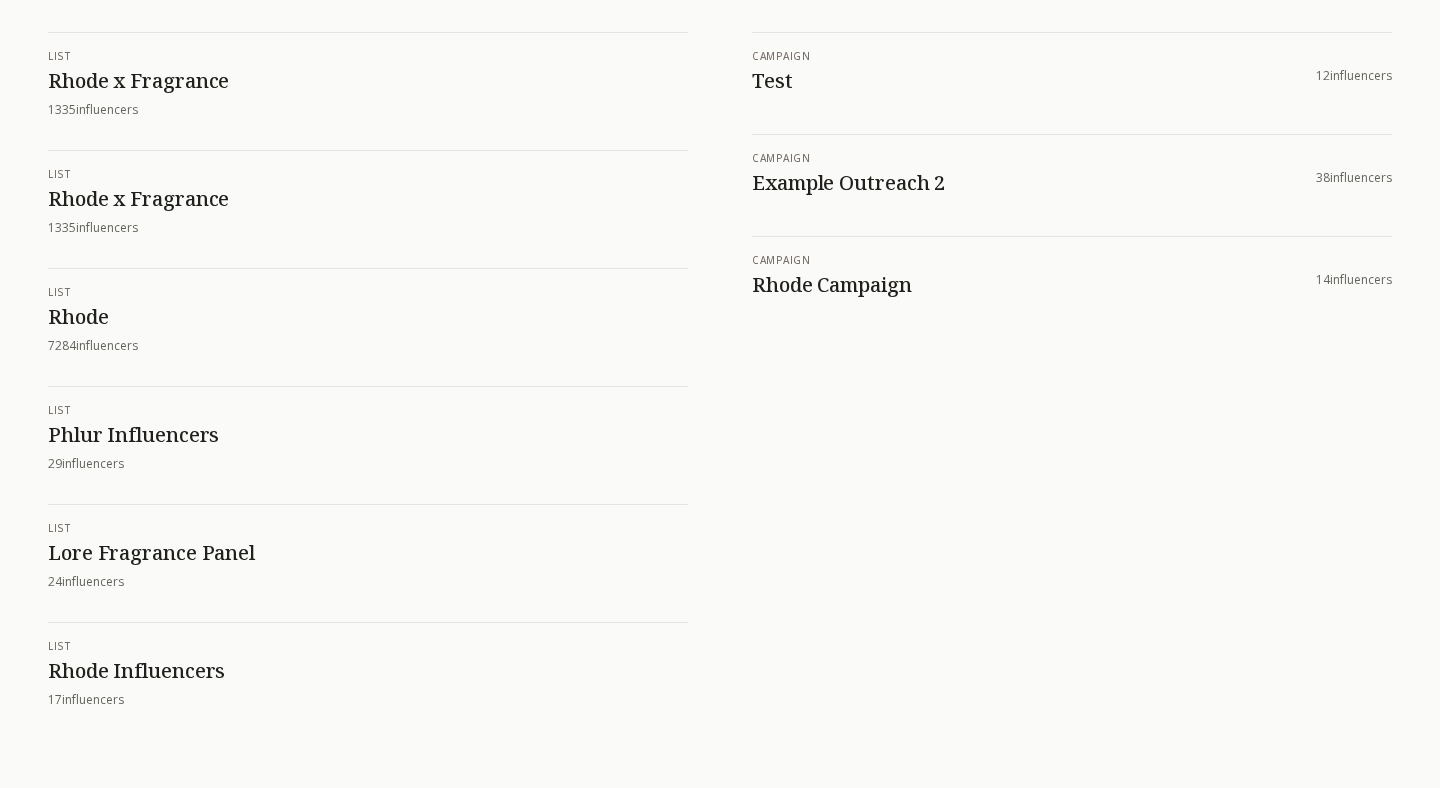 click on "Rhode Influencers" at bounding box center [368, 671] 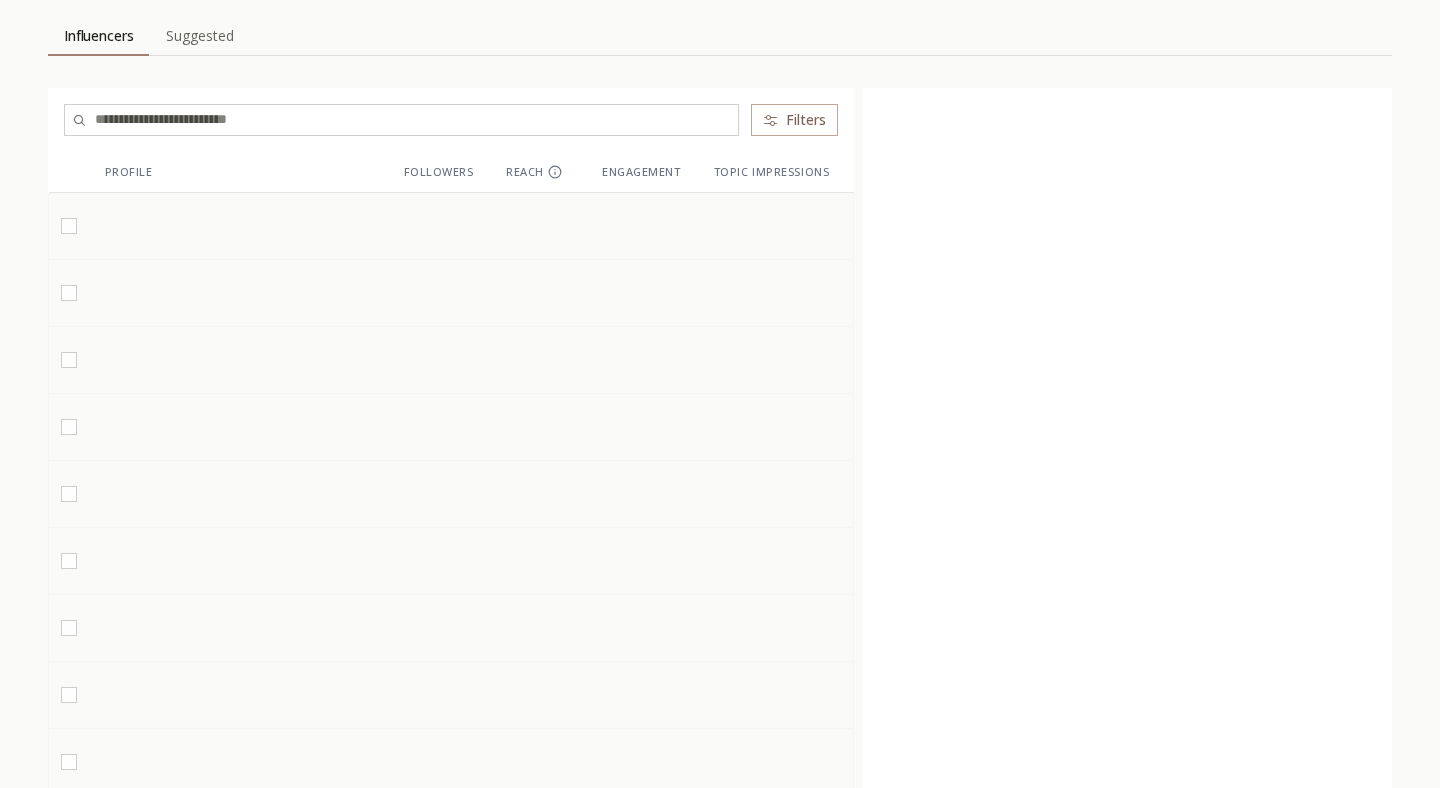 scroll, scrollTop: 0, scrollLeft: 0, axis: both 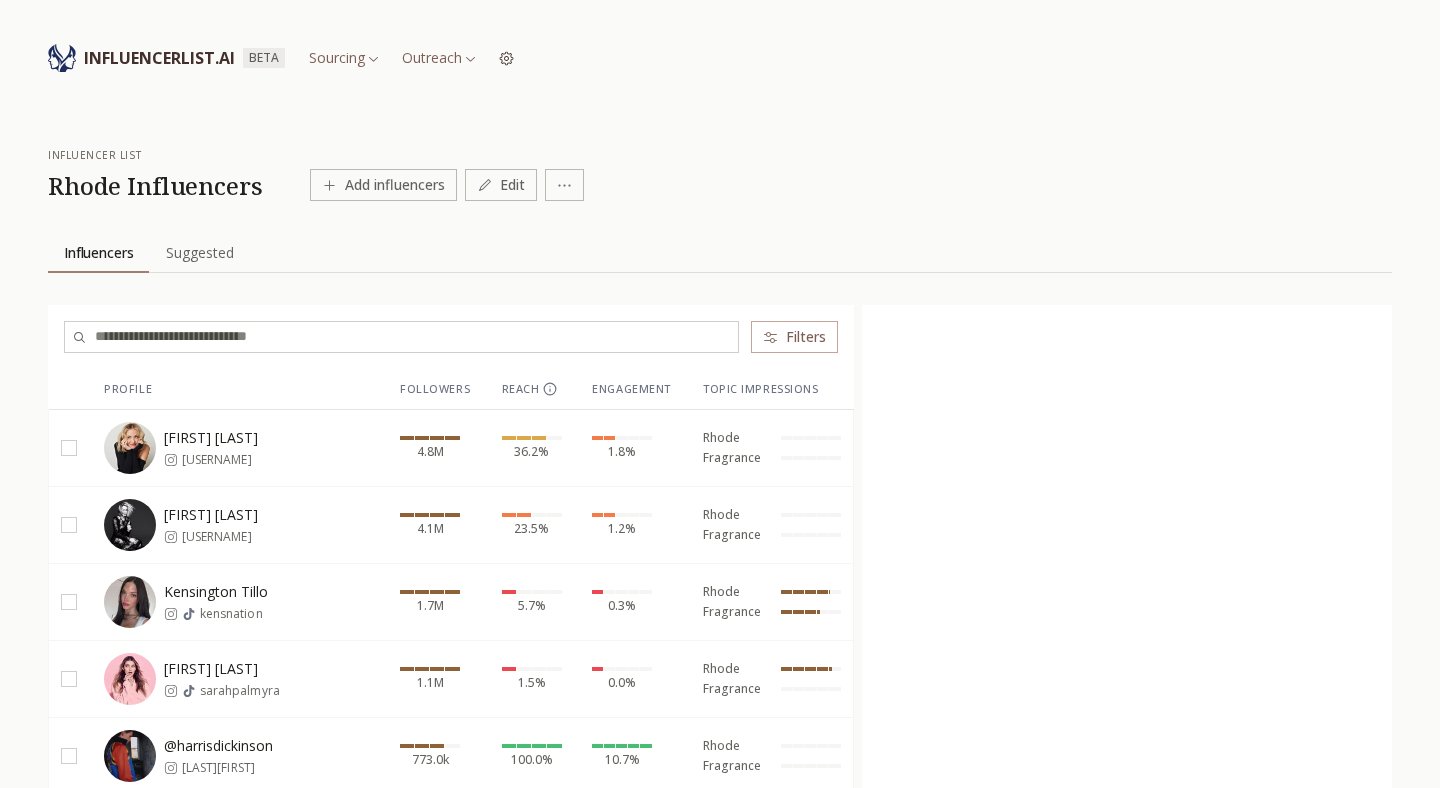 click at bounding box center (416, 337) 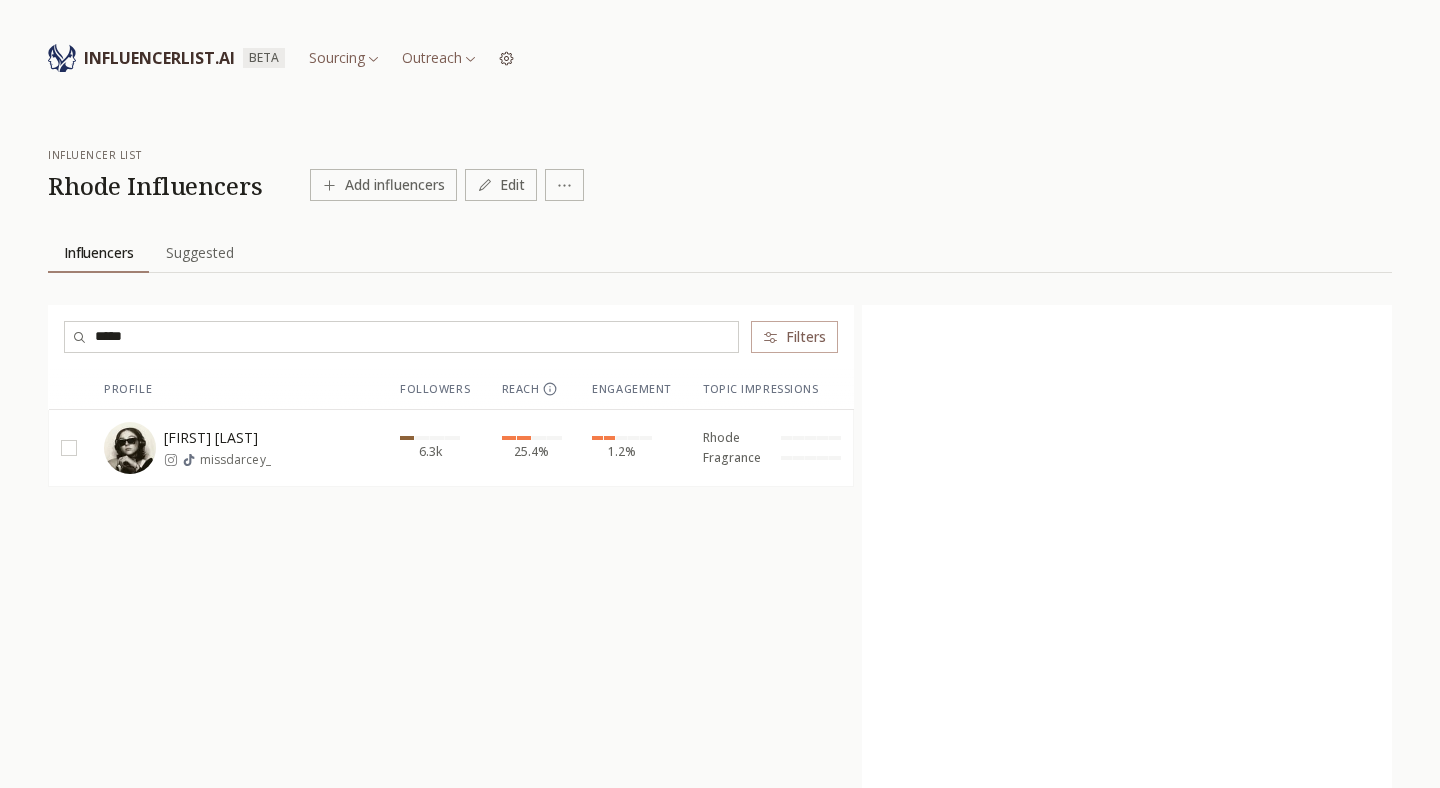 type on "*****" 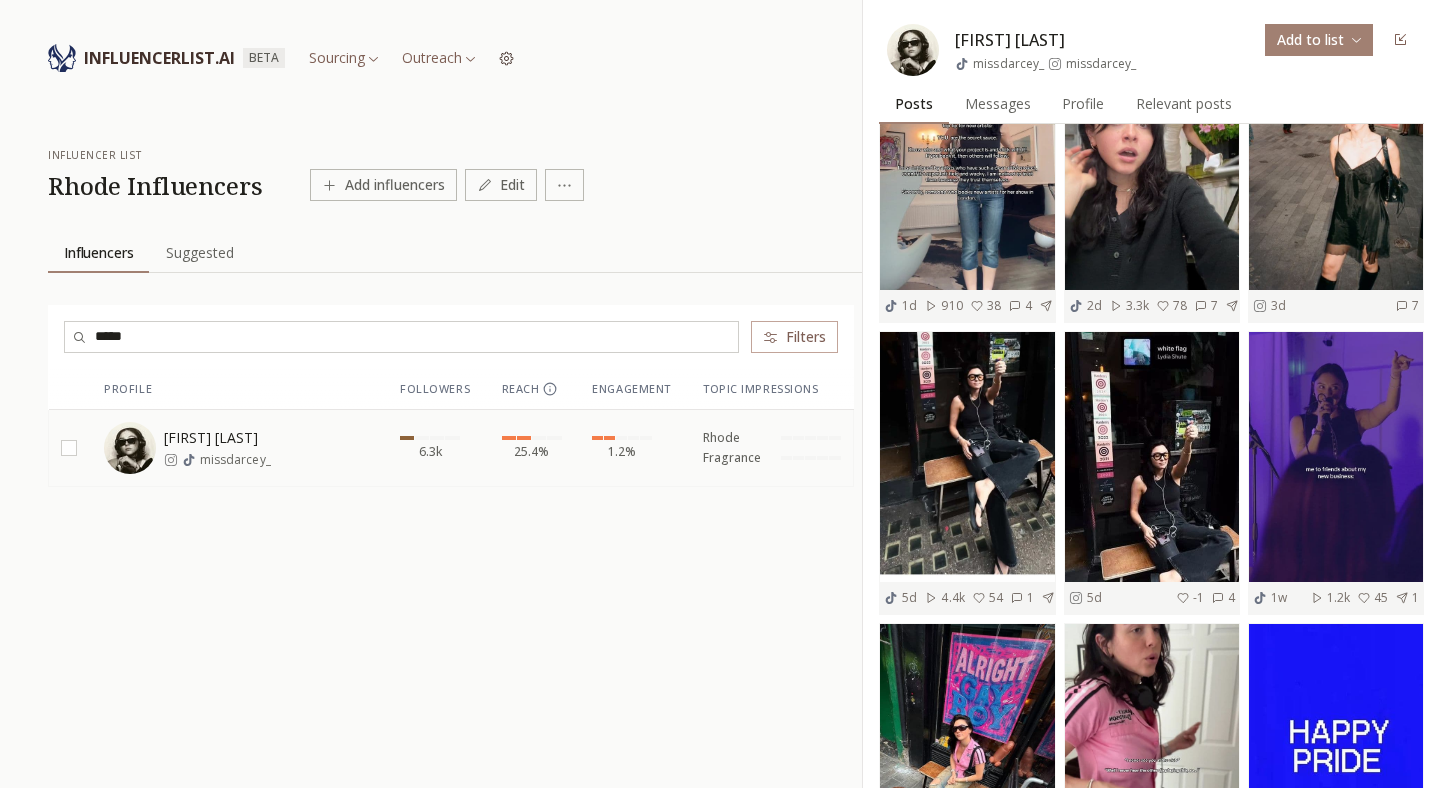 scroll, scrollTop: 0, scrollLeft: 0, axis: both 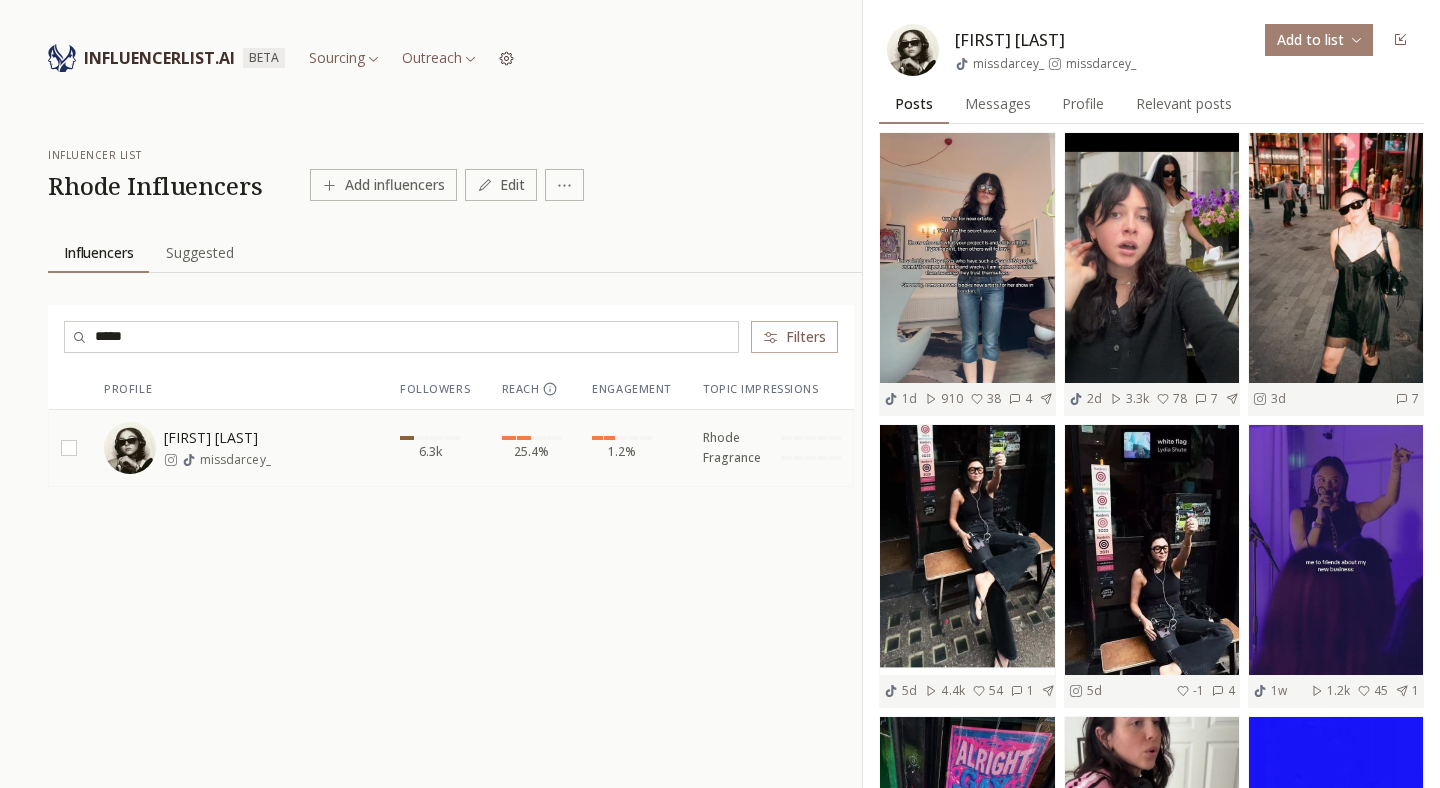 click on "Messages" at bounding box center (998, 104) 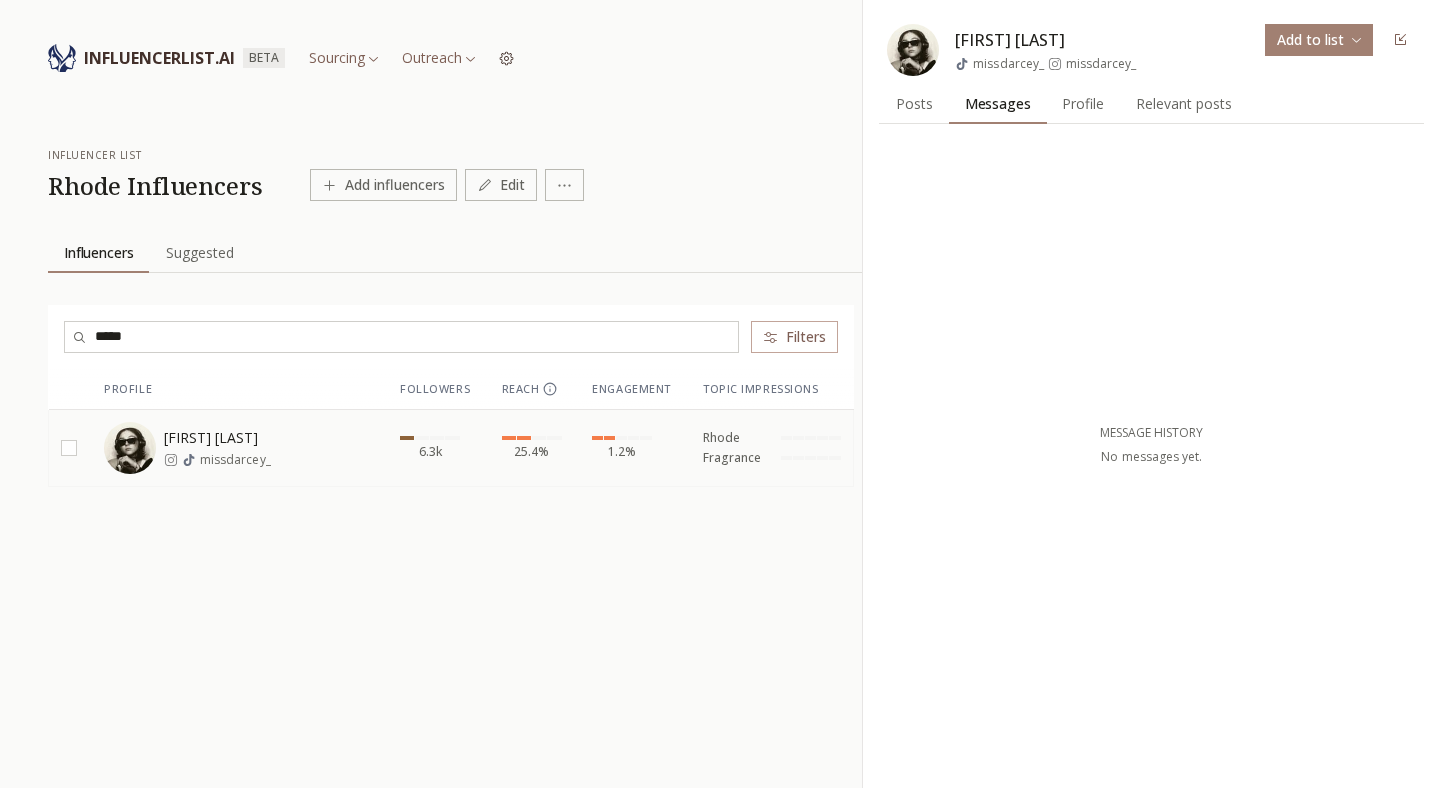 click on "Relevant posts" at bounding box center [1184, 104] 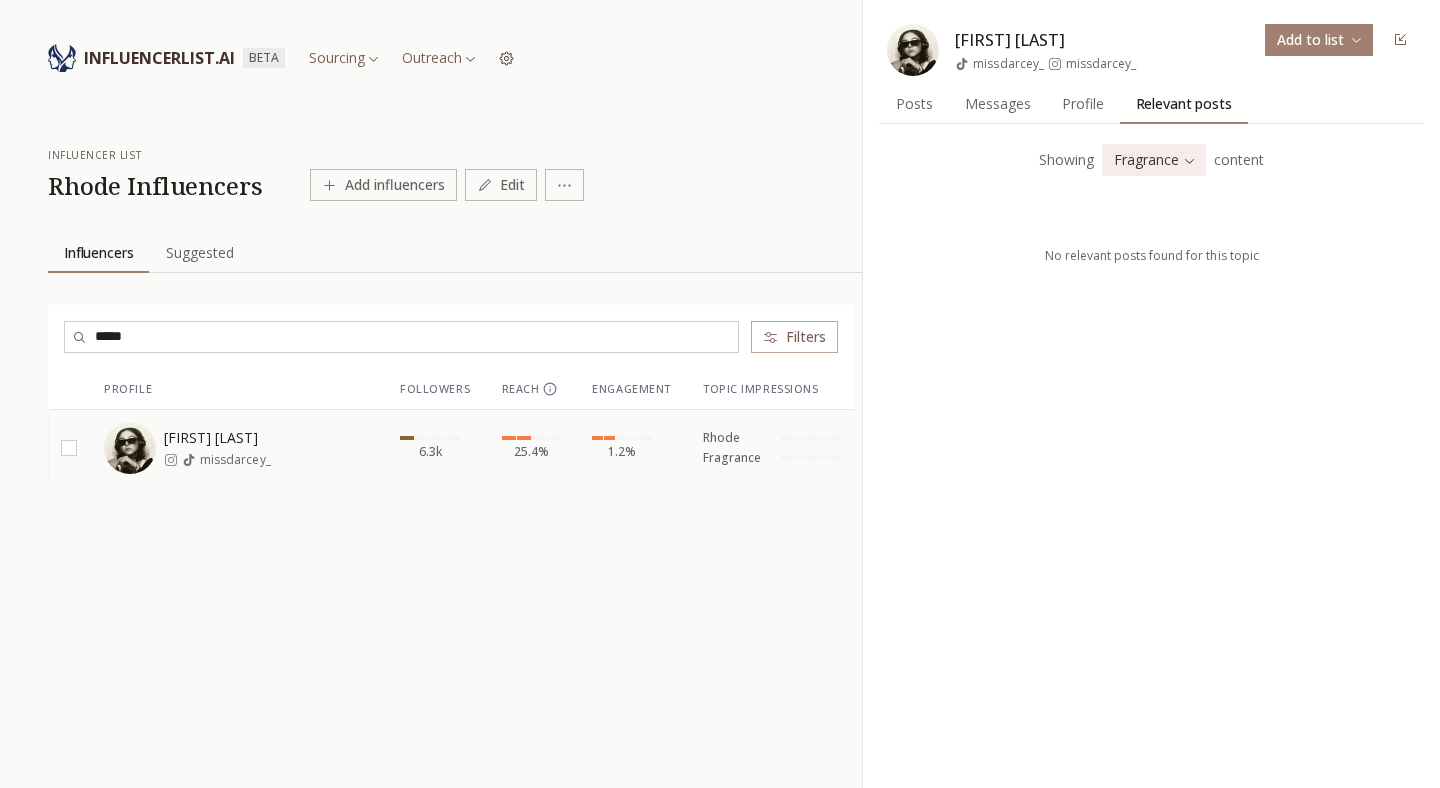 click on "INFLUENCERLIST.AI BETA Sourcing Outreach influencer list Rhode Influencers  Add influencers  Edit Influencers Influencers Suggested Suggested ***** Filters   Profile Followers Reach Engagement Topic Impressions Liv Darcey missdarcey_ 6.3k 25.4% 1.2% Rhode Fragrance Liv Darcey missdarcey_ missdarcey_ Add to list Posts Posts Messages Messages Profile Profile Relevant posts Relevant posts Showing Fragrance content No relevant posts found for this topic" at bounding box center (720, 538) 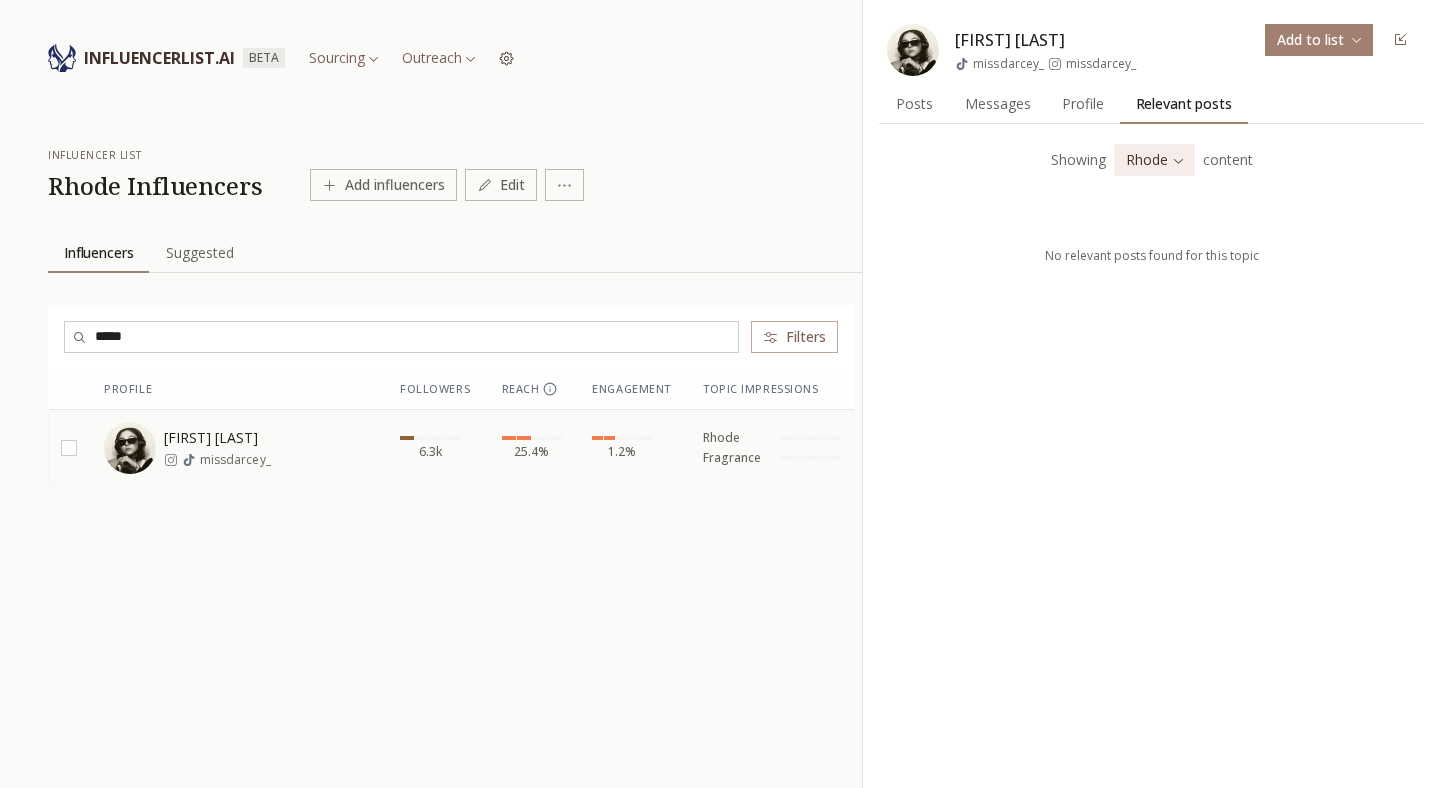 click on "Profile Profile" at bounding box center [1083, 104] 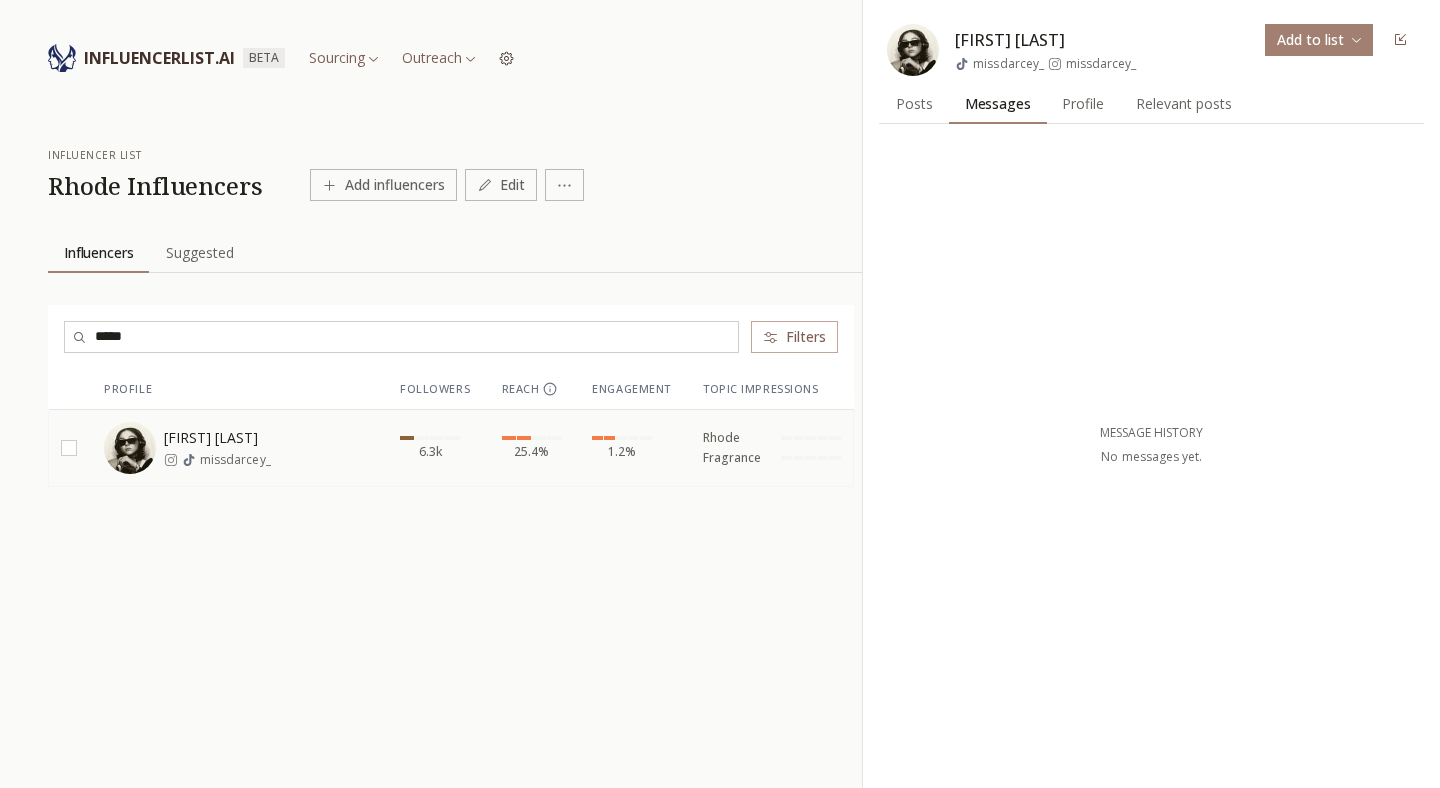 click on "Messages Messages" at bounding box center (998, 104) 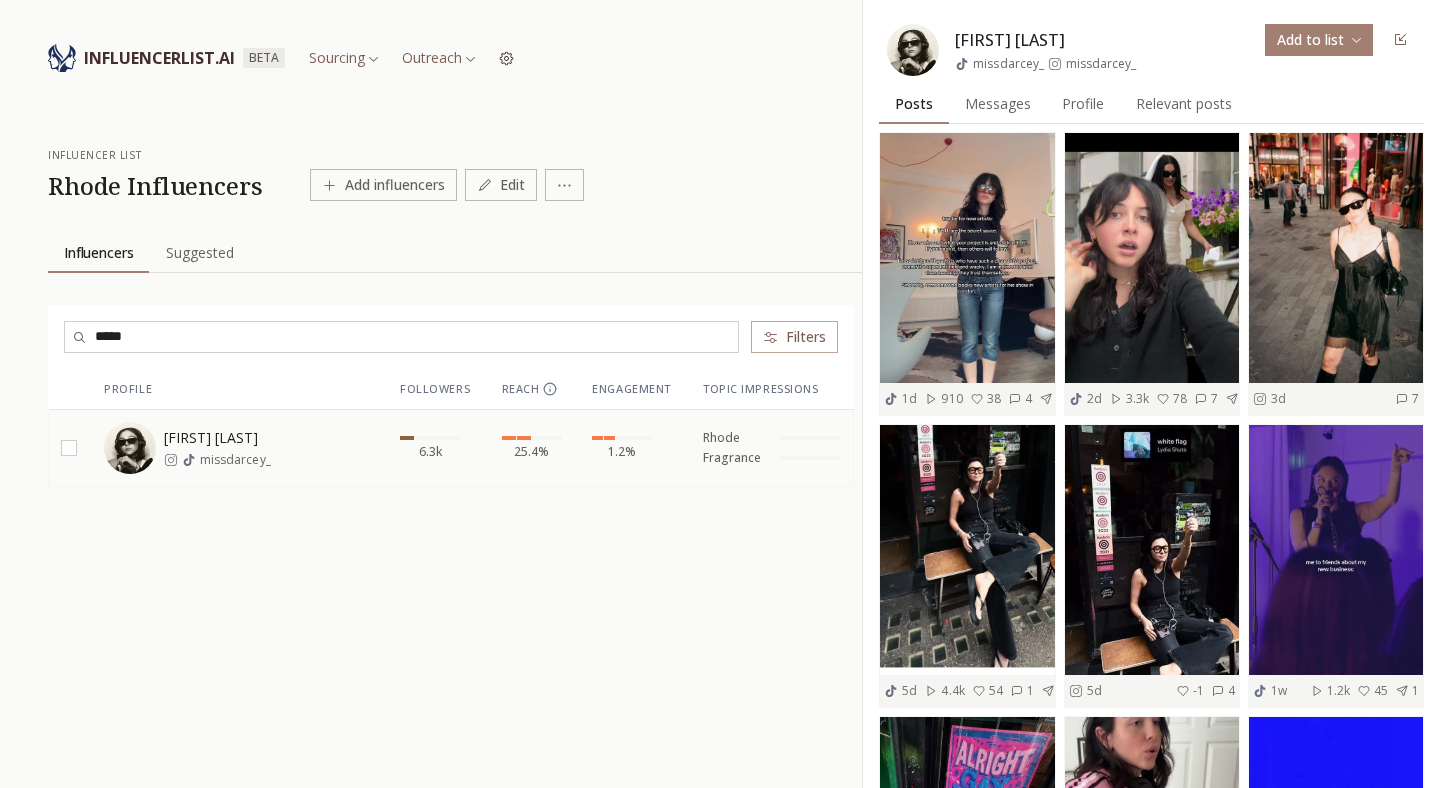 click on "Messages Messages" at bounding box center (998, 104) 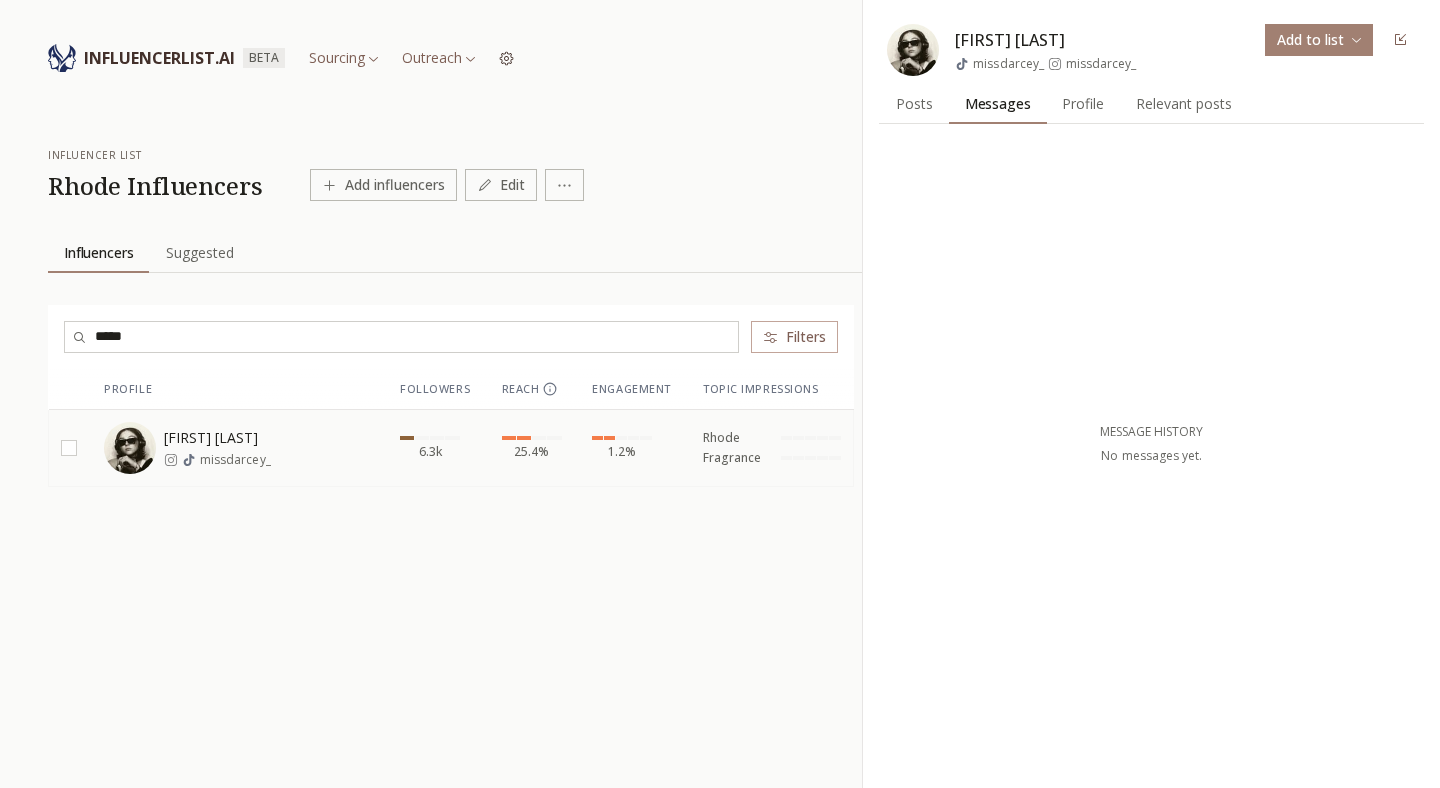 scroll, scrollTop: 0, scrollLeft: 0, axis: both 